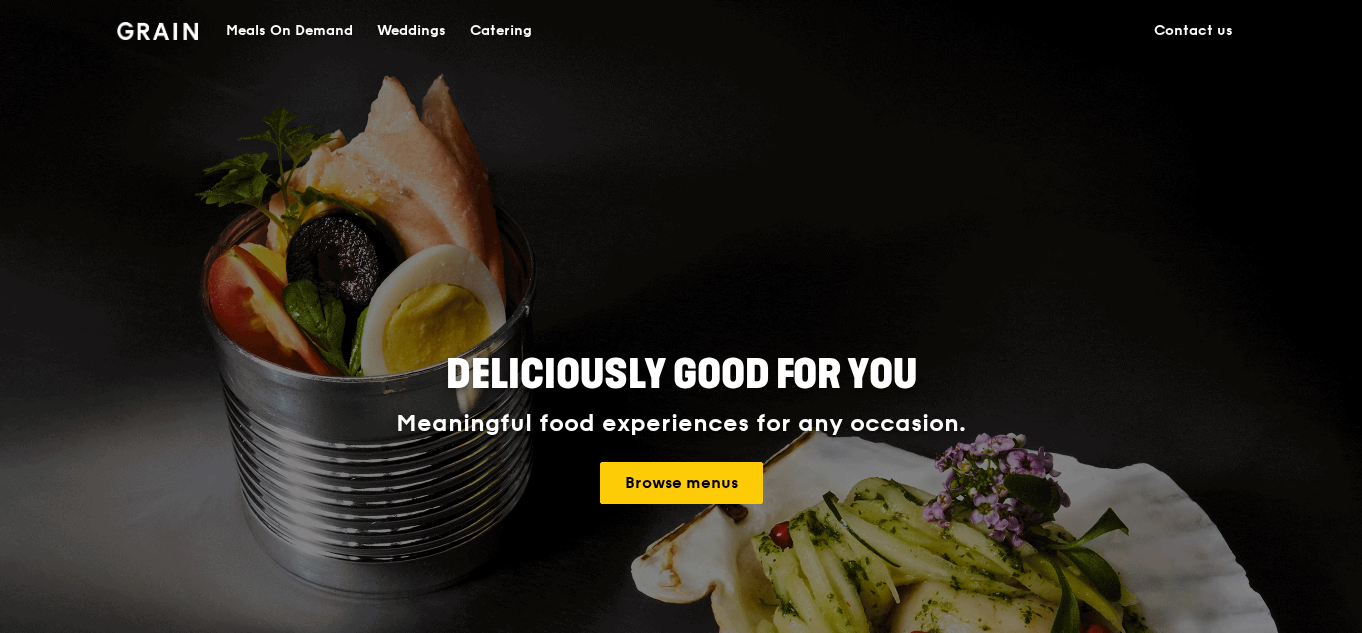 scroll, scrollTop: 0, scrollLeft: 0, axis: both 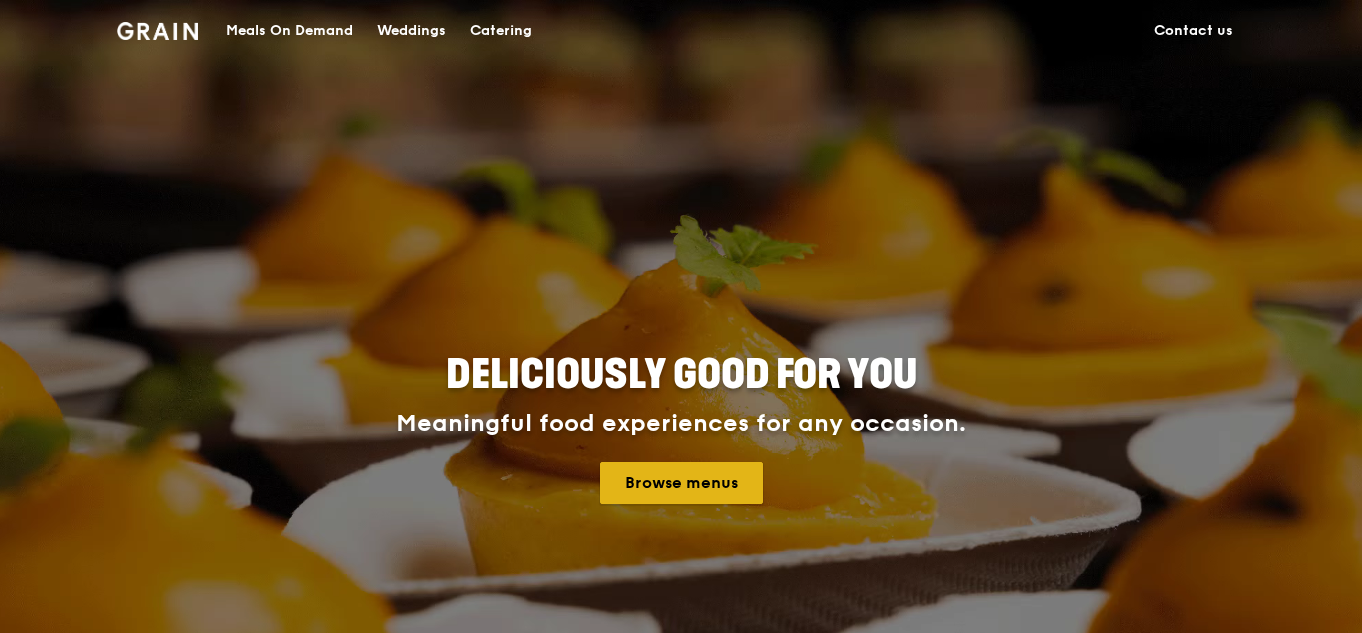 click on "Browse menus" at bounding box center (681, 483) 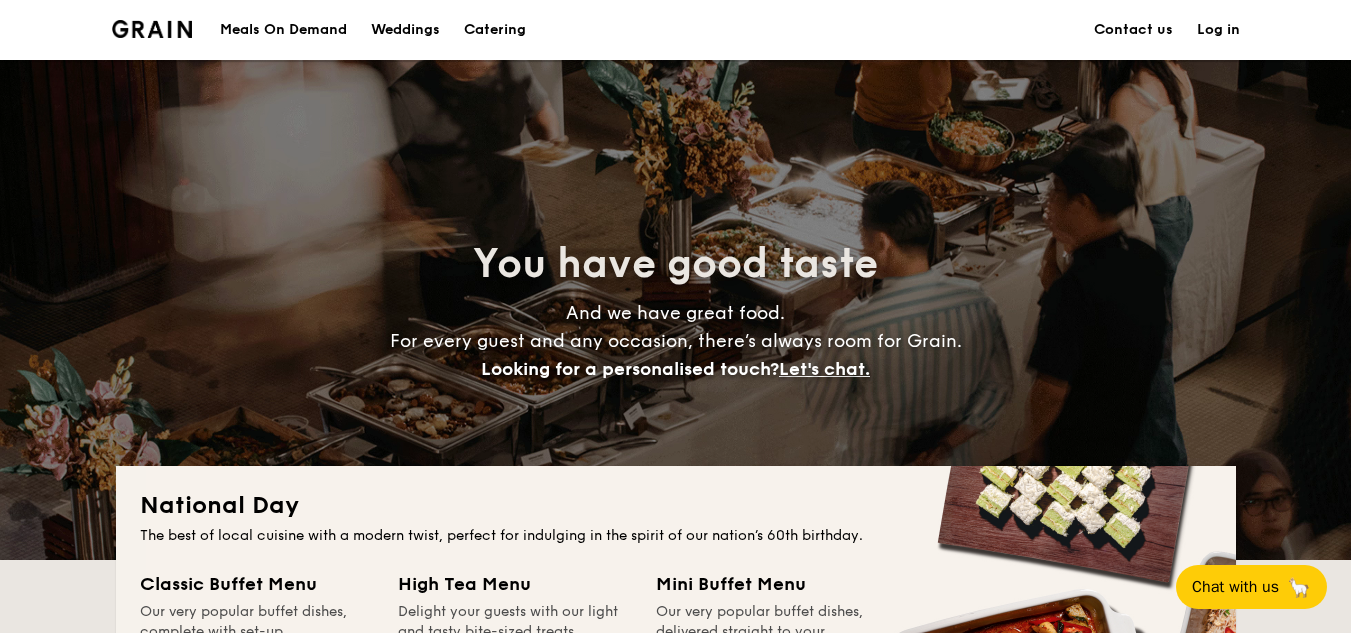scroll, scrollTop: 0, scrollLeft: 0, axis: both 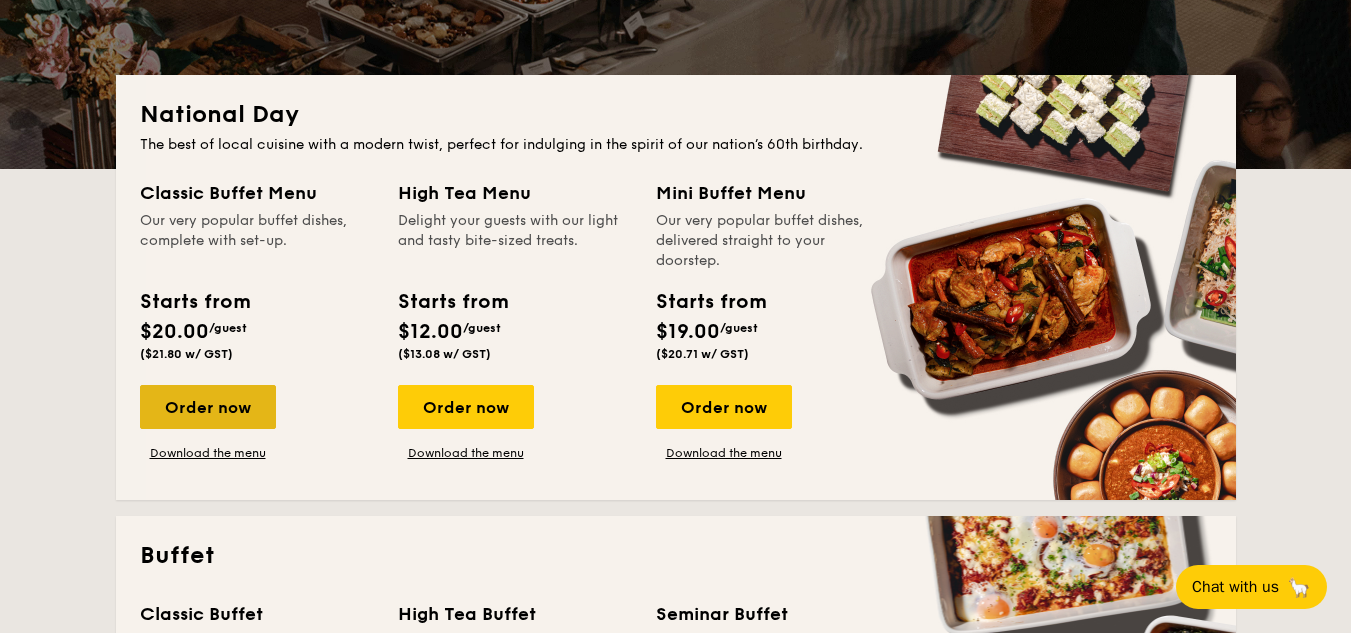 click on "Order now" at bounding box center [208, 407] 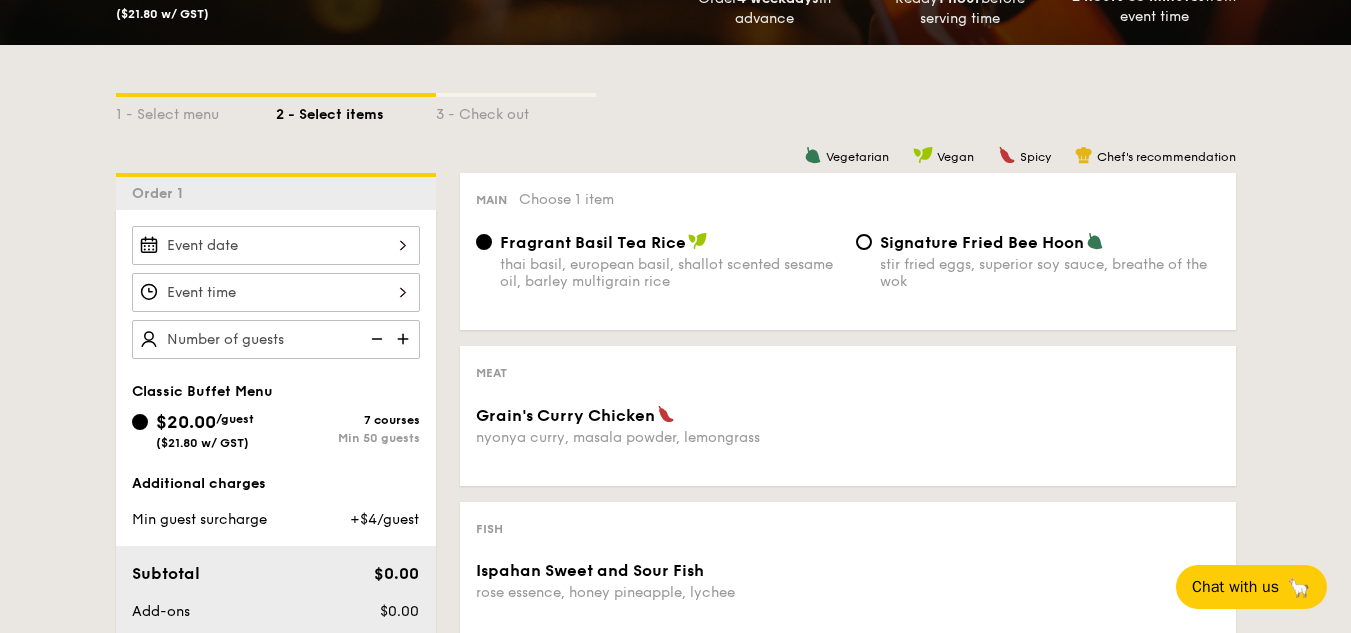 scroll, scrollTop: 0, scrollLeft: 0, axis: both 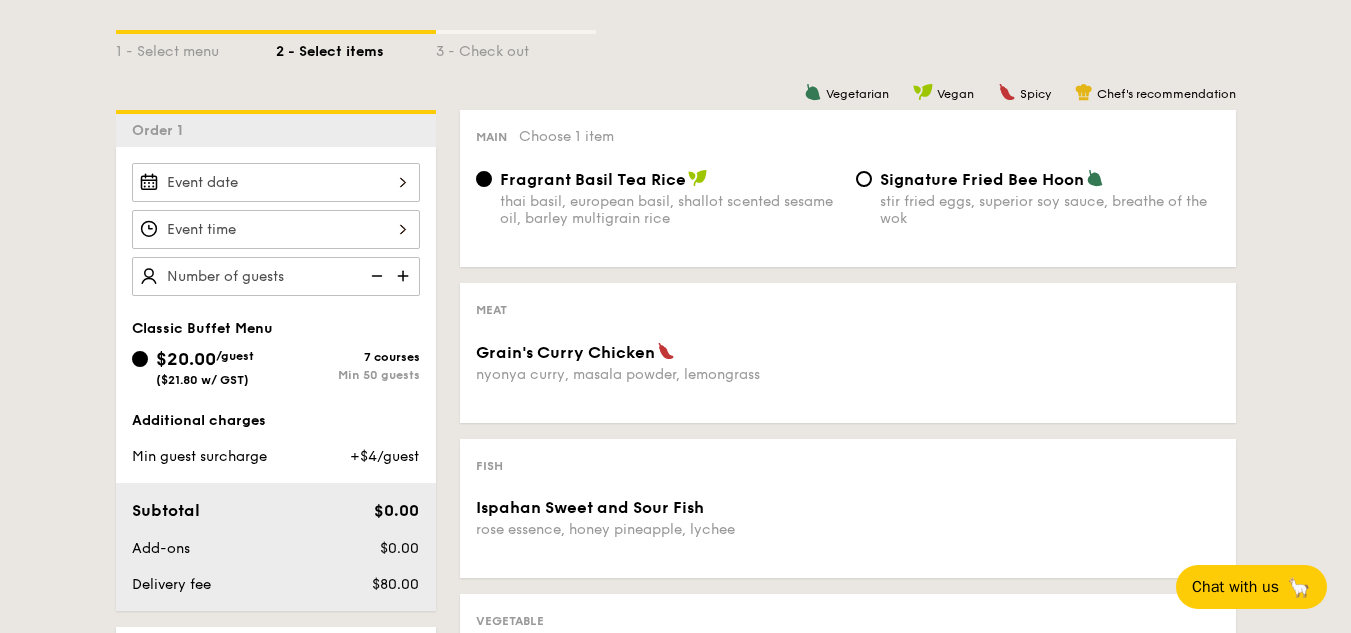 click on "Signature Fried Bee Hoon stir fried eggs, superior soy sauce, breathe of the wok" at bounding box center (1038, 198) 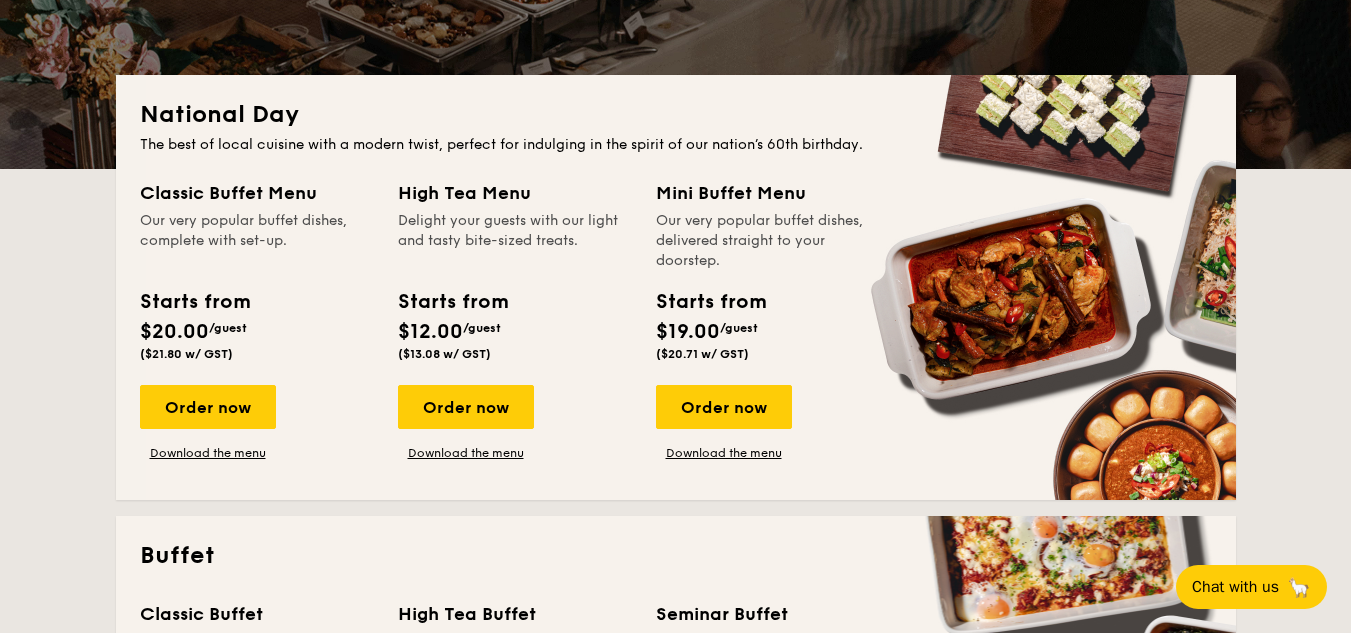 scroll, scrollTop: 945, scrollLeft: 0, axis: vertical 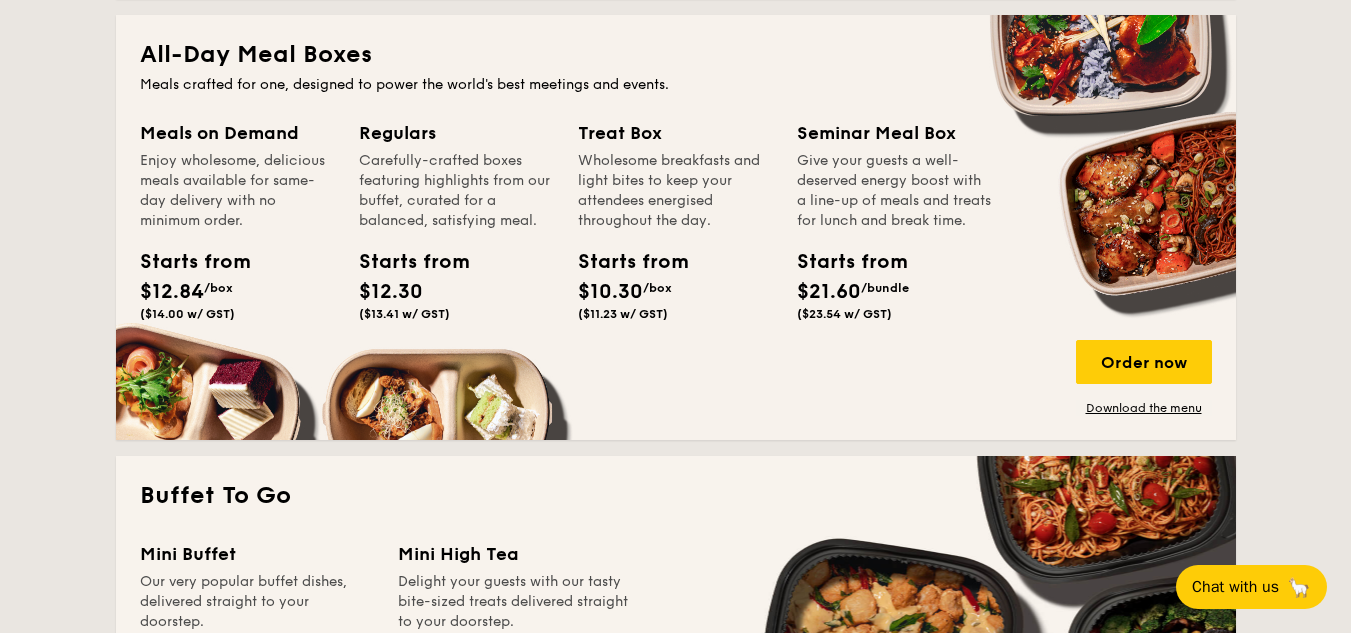 drag, startPoint x: 370, startPoint y: 364, endPoint x: 372, endPoint y: 435, distance: 71.02816 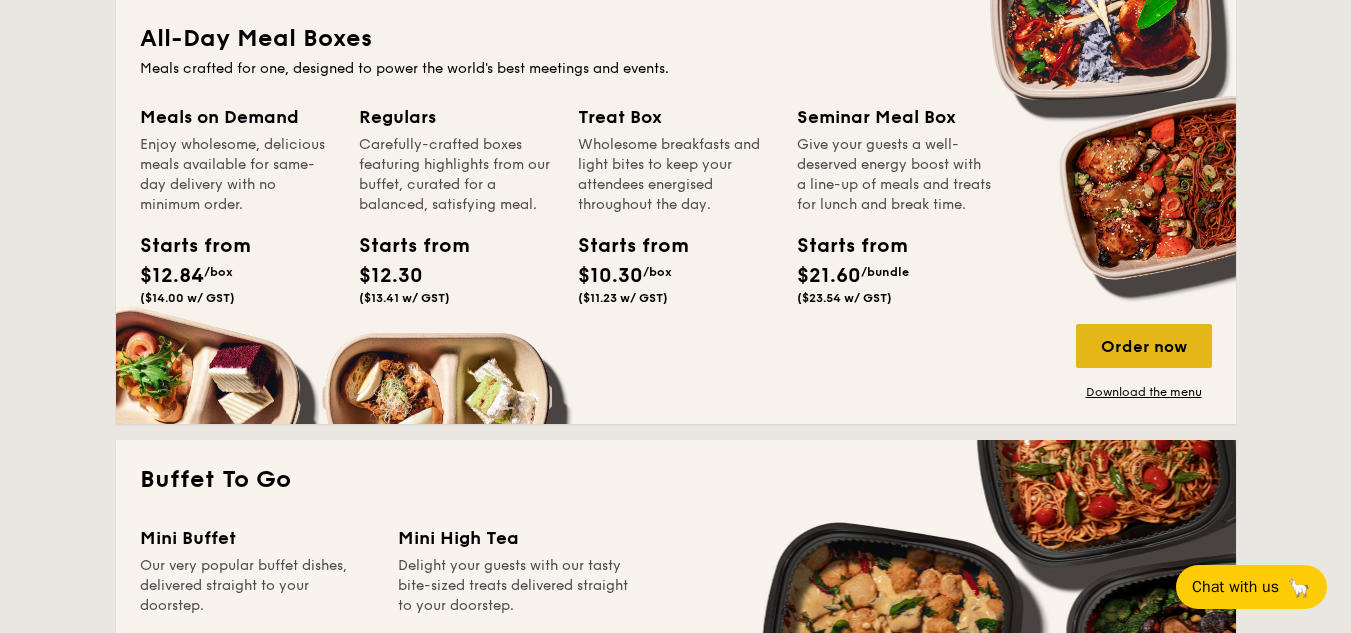 click on "Order now" at bounding box center [1144, 346] 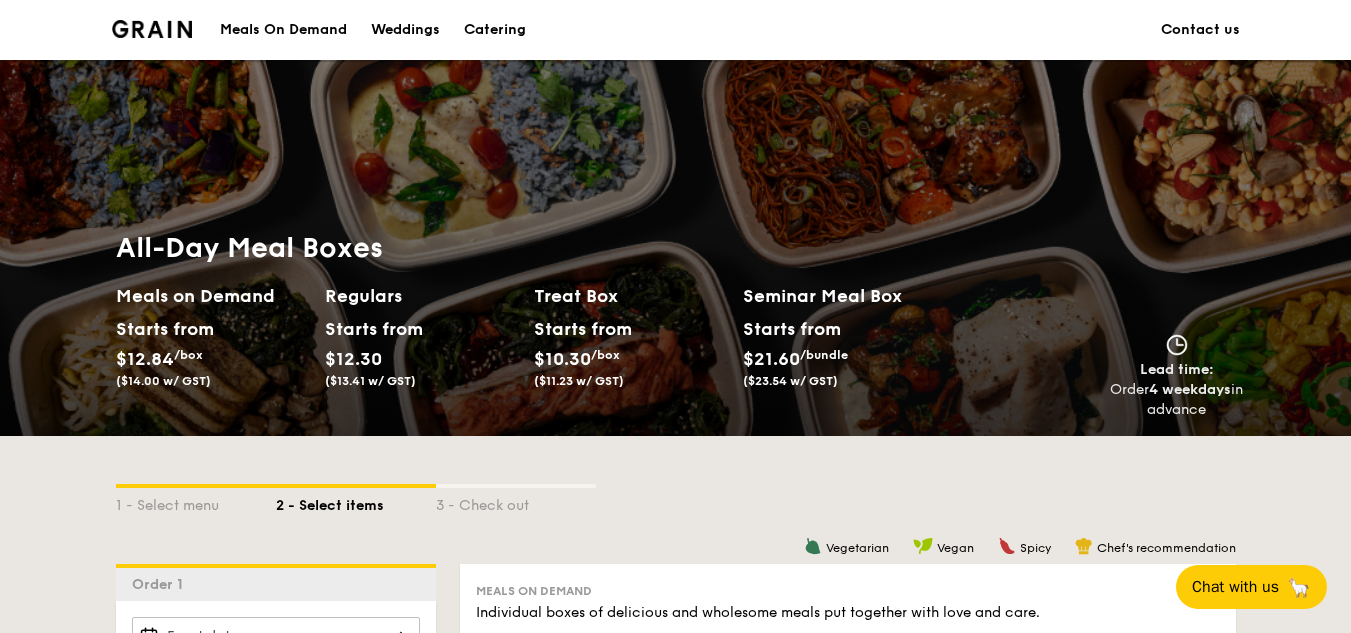 scroll, scrollTop: 554, scrollLeft: 0, axis: vertical 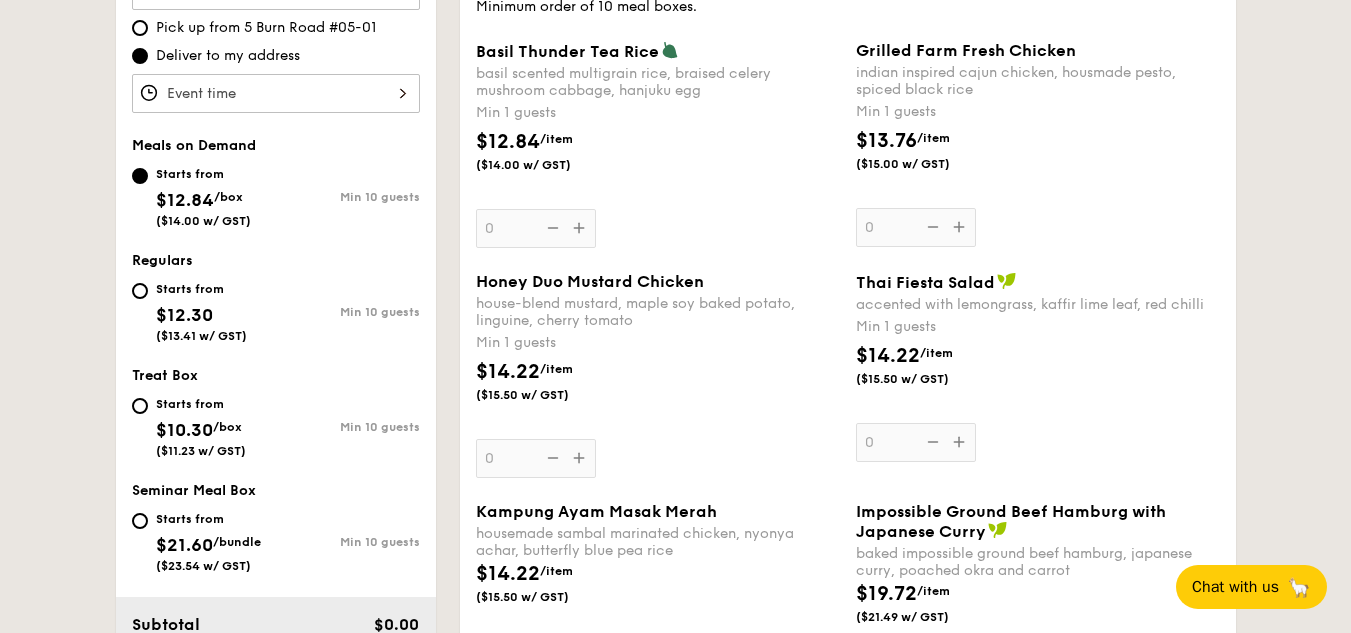 drag, startPoint x: 1253, startPoint y: 266, endPoint x: 1257, endPoint y: 300, distance: 34.234486 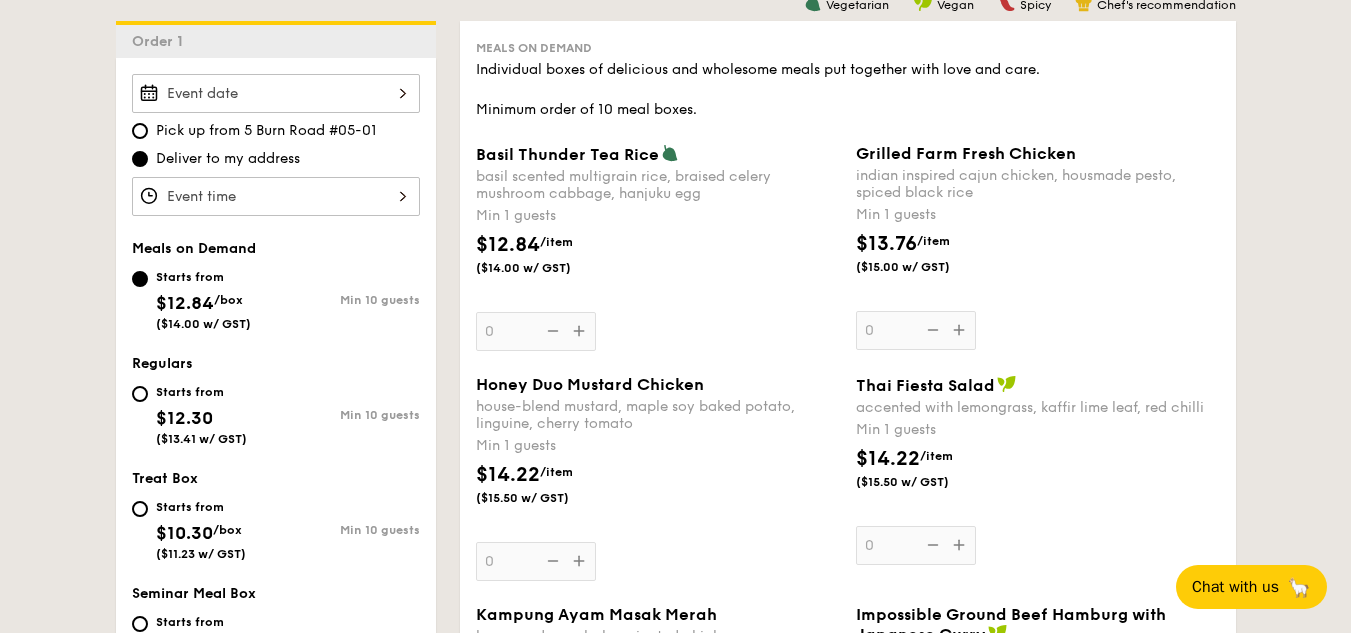 drag, startPoint x: 821, startPoint y: 221, endPoint x: 821, endPoint y: 175, distance: 46 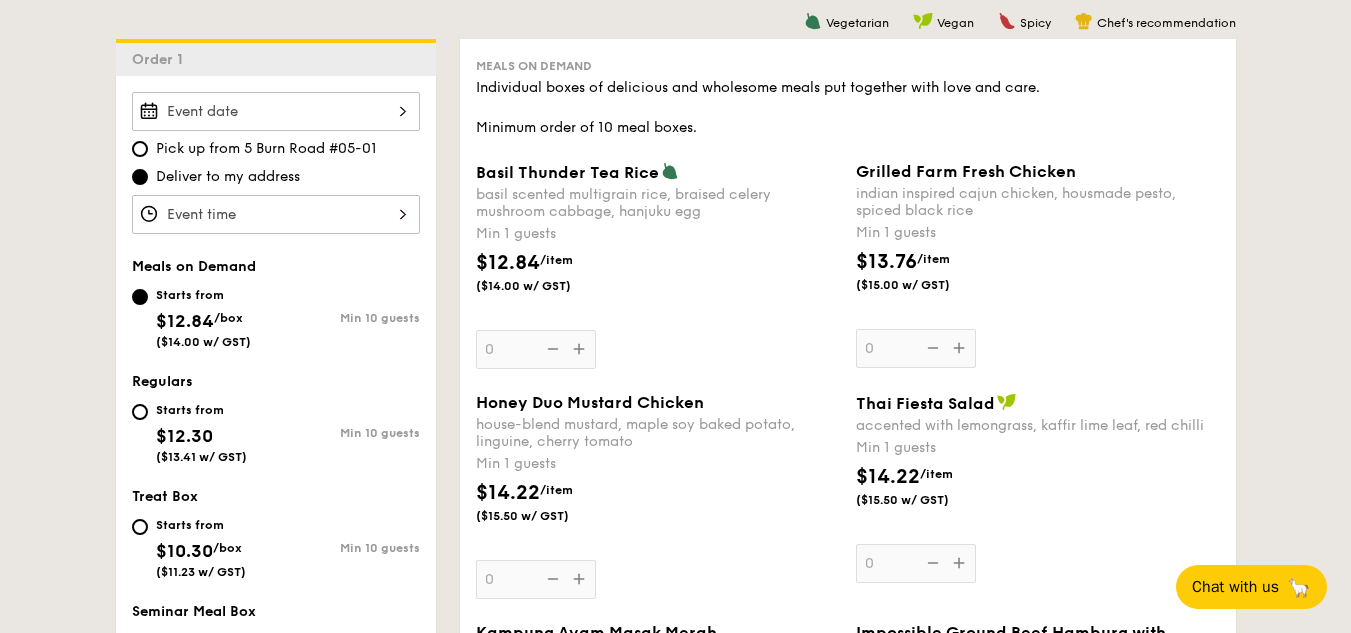 scroll, scrollTop: 584, scrollLeft: 0, axis: vertical 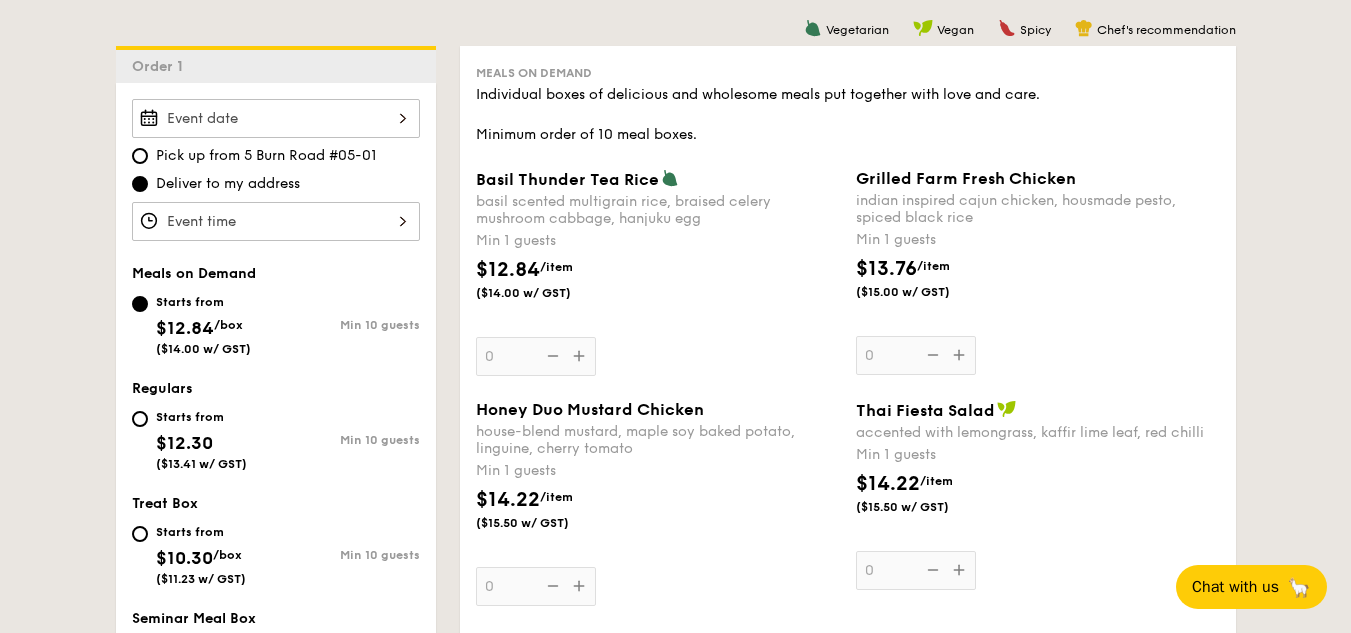 drag, startPoint x: 461, startPoint y: 267, endPoint x: 447, endPoint y: 329, distance: 63.560993 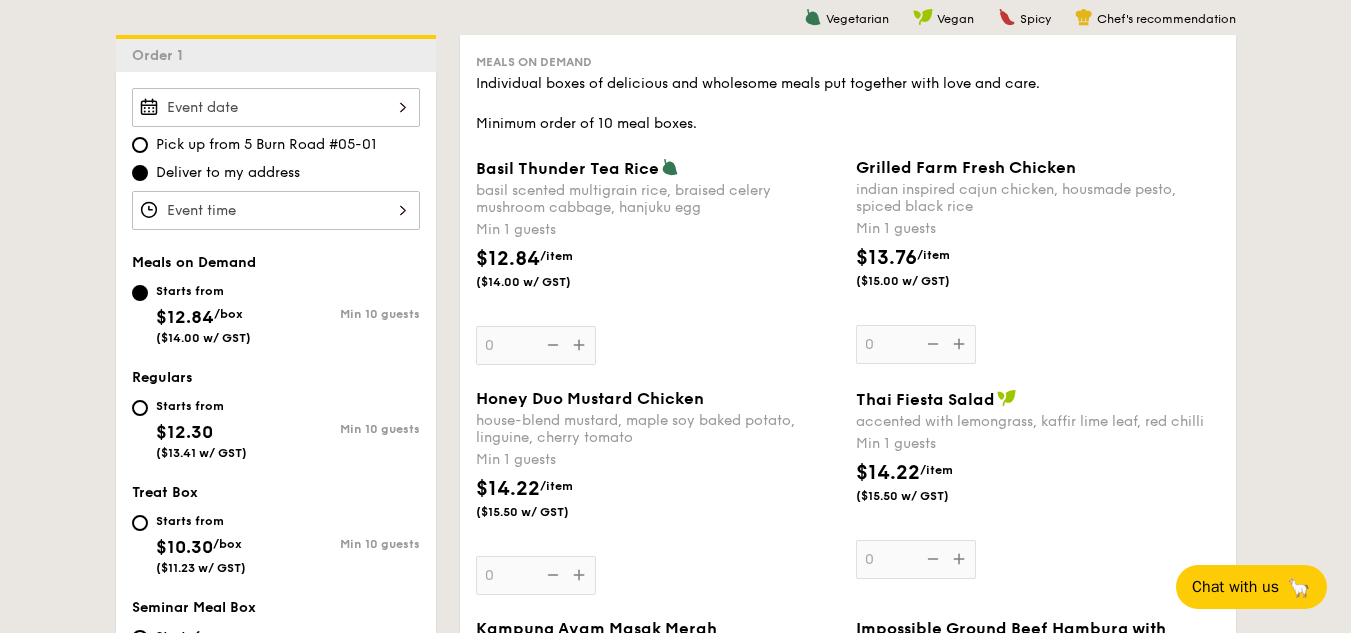click on "Starts from" at bounding box center (201, 406) 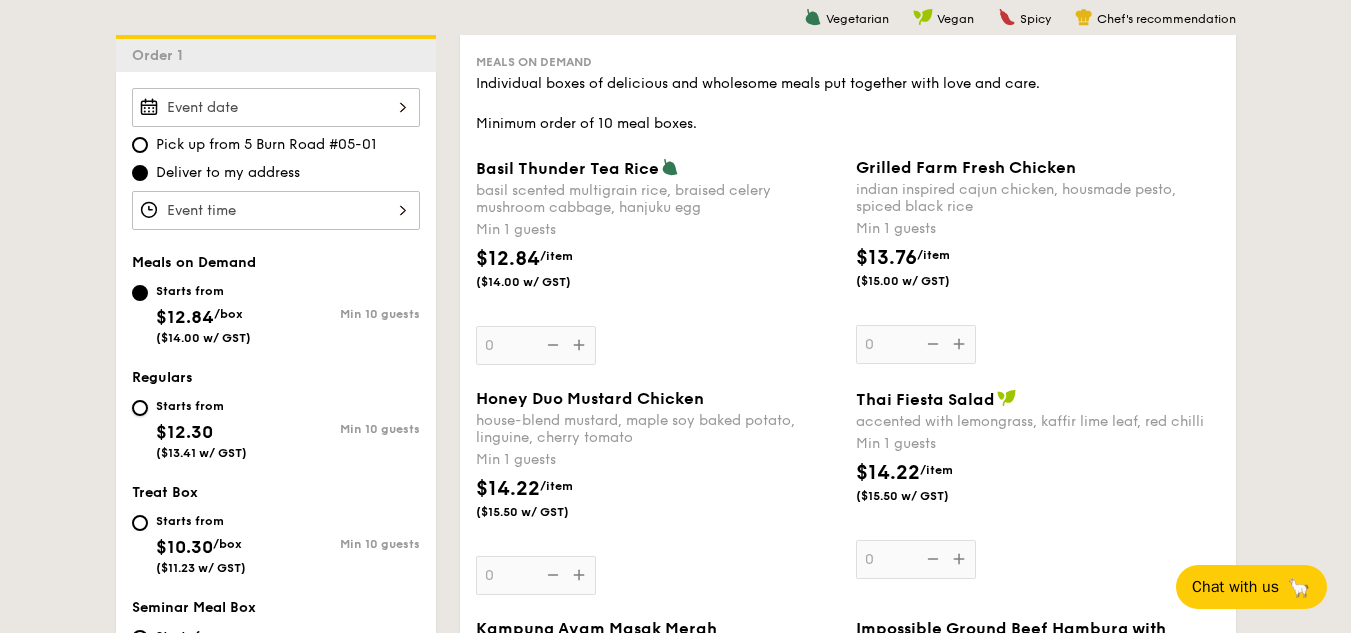 click on "Starts from
$12.30
($13.41 w/ GST)
Min 10 guests" at bounding box center (140, 408) 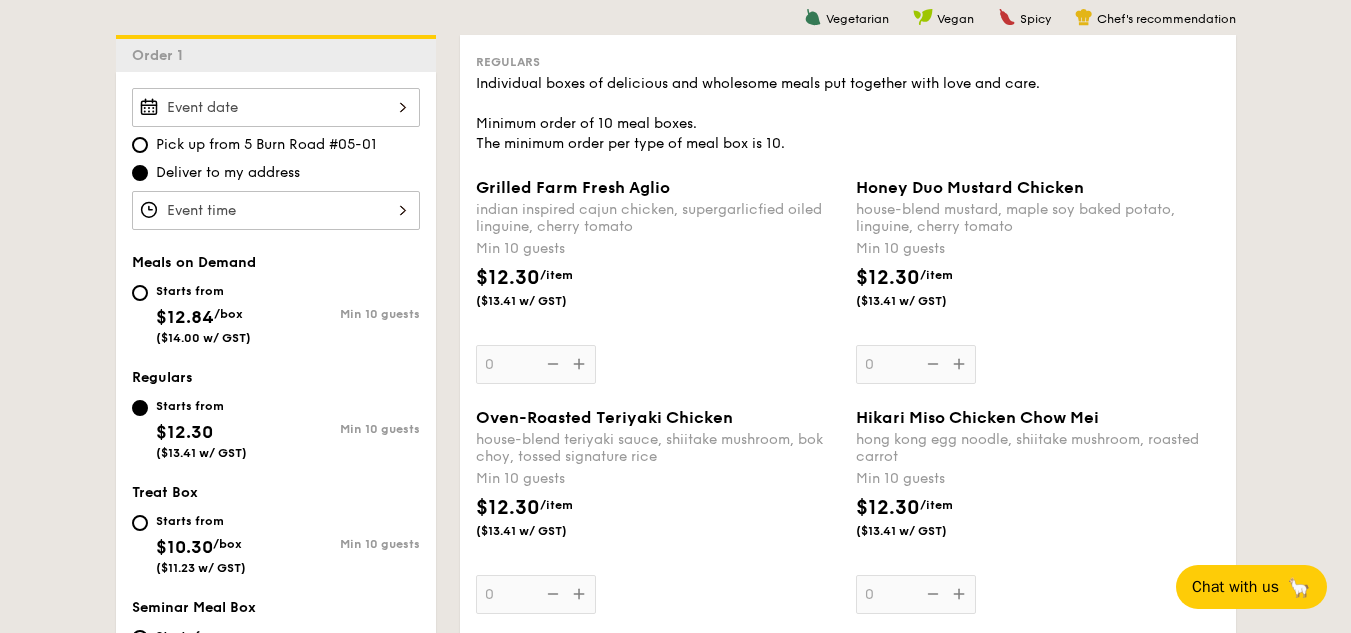click on "Starts from
$12.84
/box
($14.00 w/ GST)" at bounding box center [203, 312] 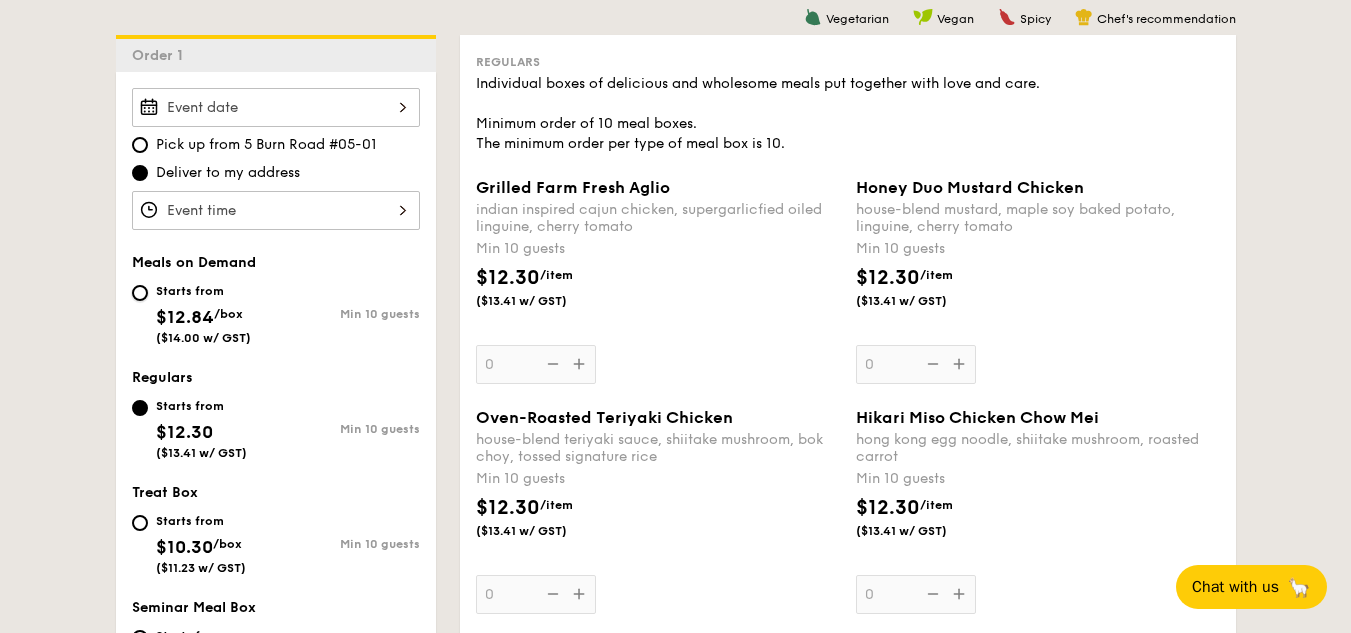 click on "Starts from
$12.84
/box
($14.00 w/ GST)
Min 10 guests" at bounding box center [140, 293] 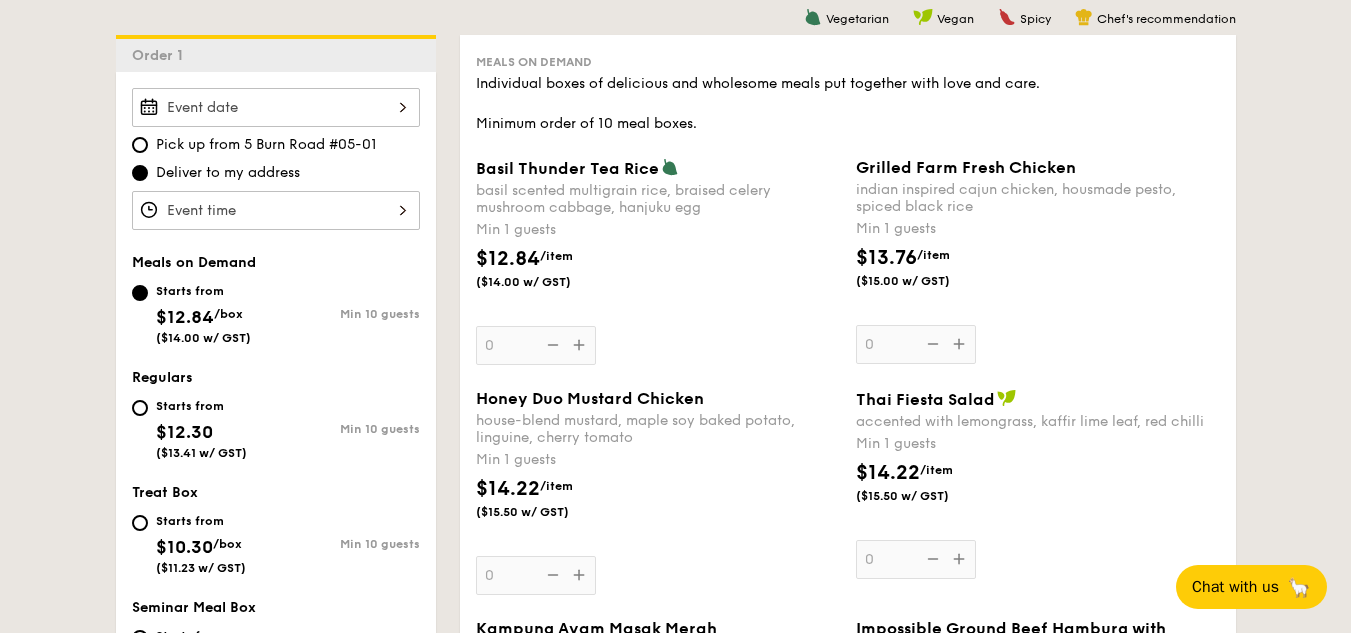 click on "Starts from
$12.30
($13.41 w/ GST)" at bounding box center (201, 427) 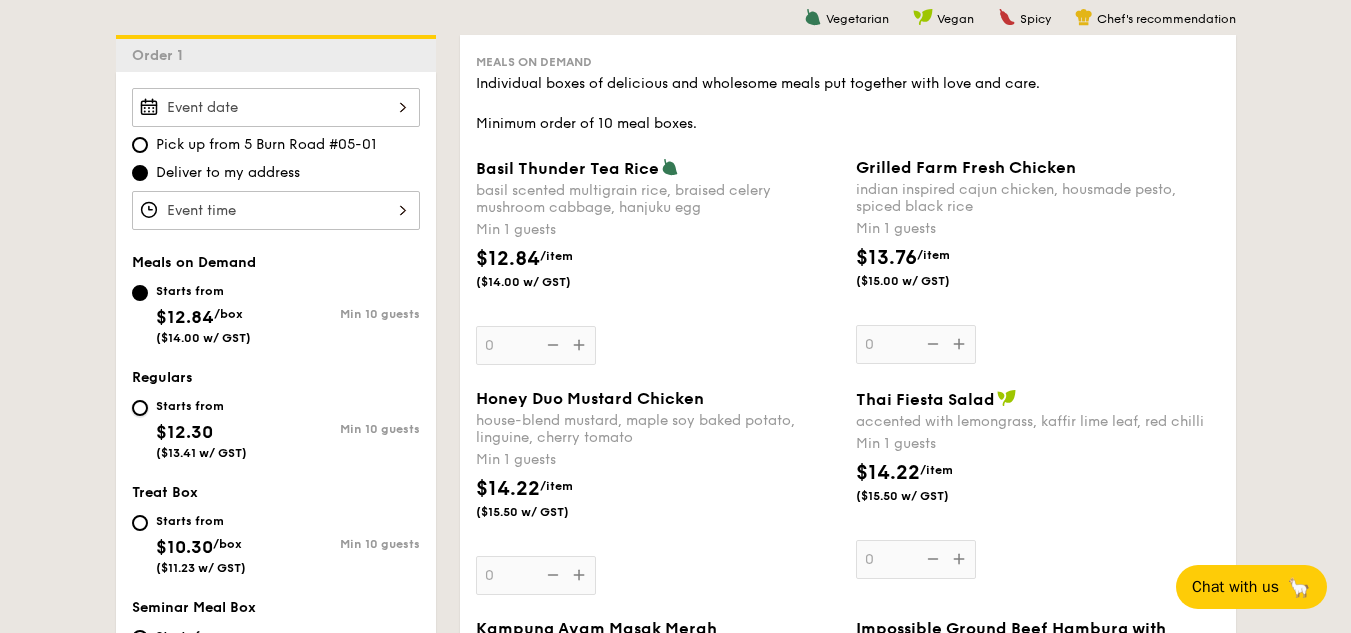 click on "Starts from
$12.30
($13.41 w/ GST)
Min 10 guests" at bounding box center (140, 408) 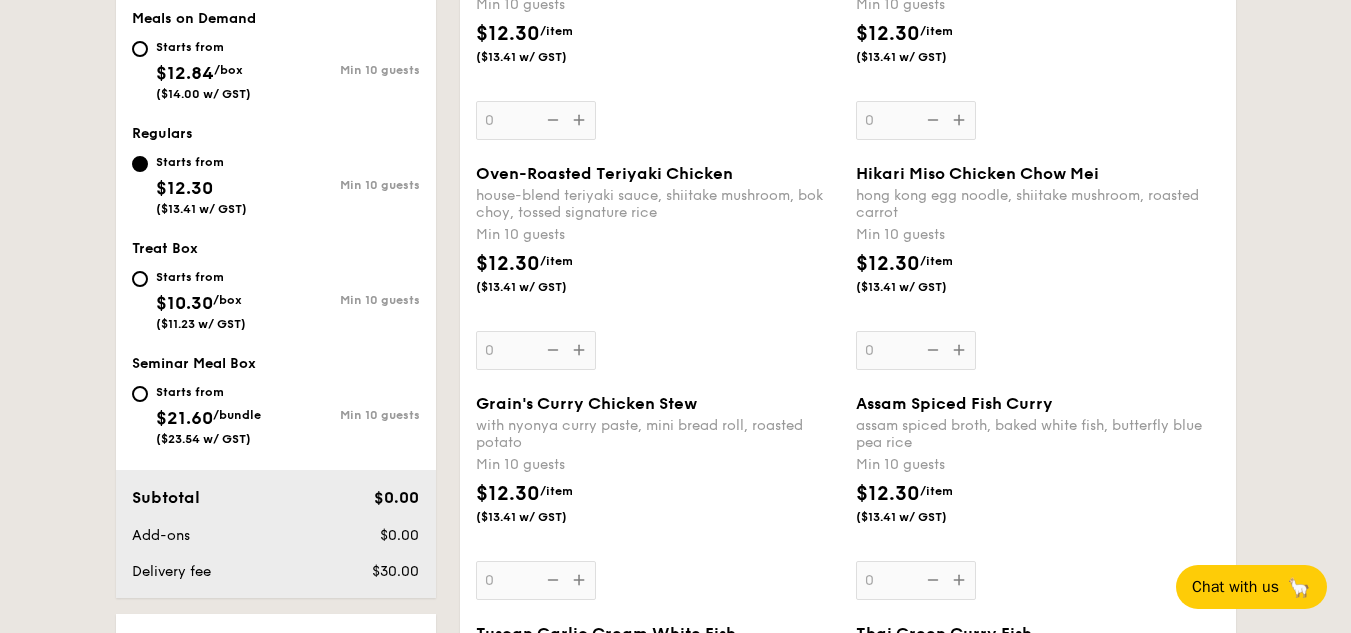 drag, startPoint x: 837, startPoint y: 307, endPoint x: 842, endPoint y: 382, distance: 75.16648 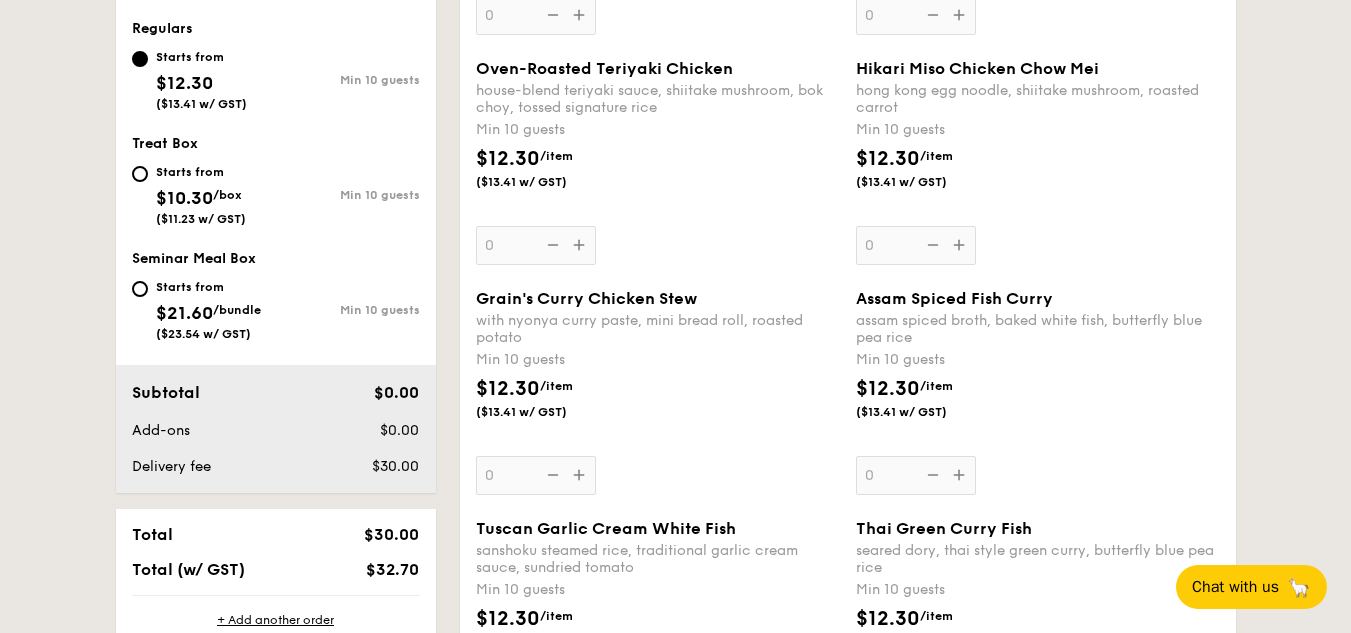 drag, startPoint x: 814, startPoint y: 199, endPoint x: 805, endPoint y: 233, distance: 35.17101 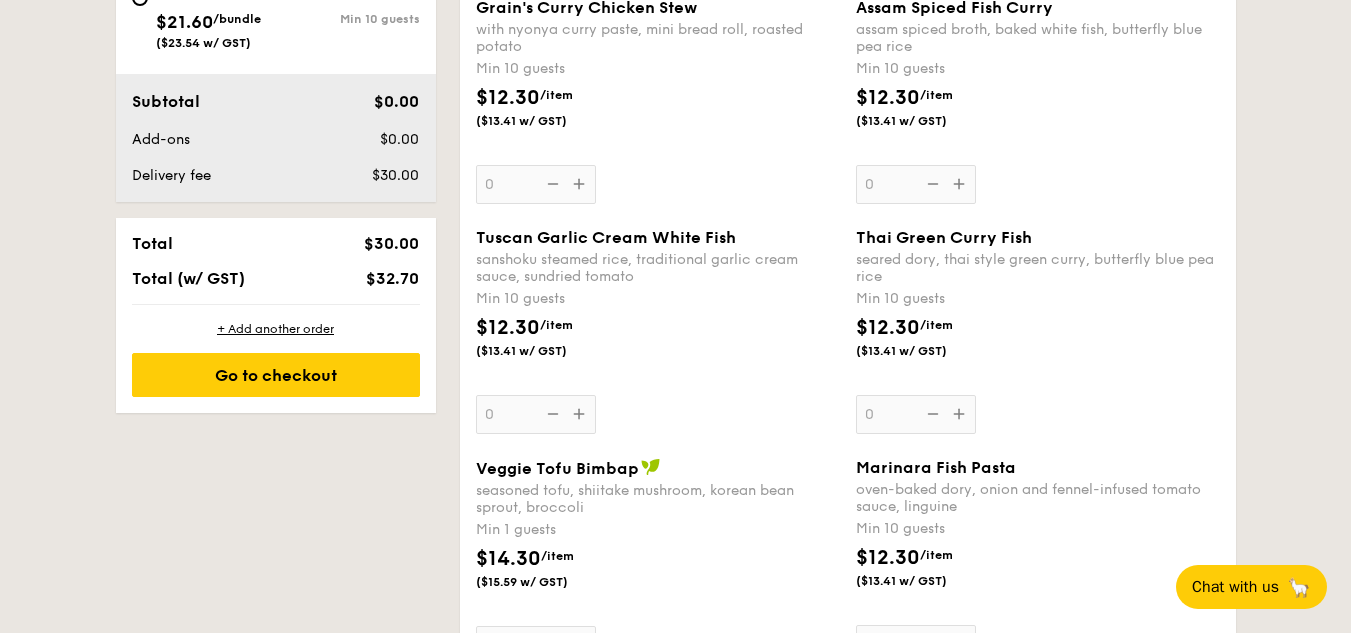 drag, startPoint x: 823, startPoint y: 212, endPoint x: 825, endPoint y: 244, distance: 32.06244 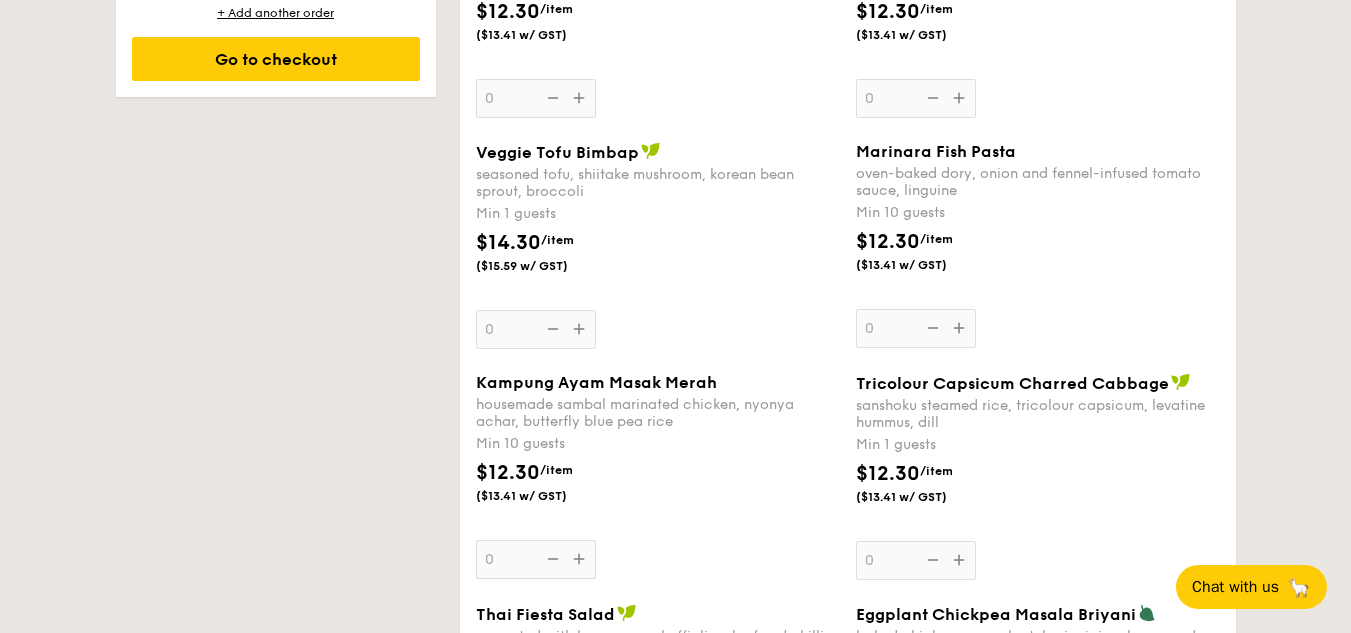 drag, startPoint x: 783, startPoint y: 352, endPoint x: 807, endPoint y: 396, distance: 50.119858 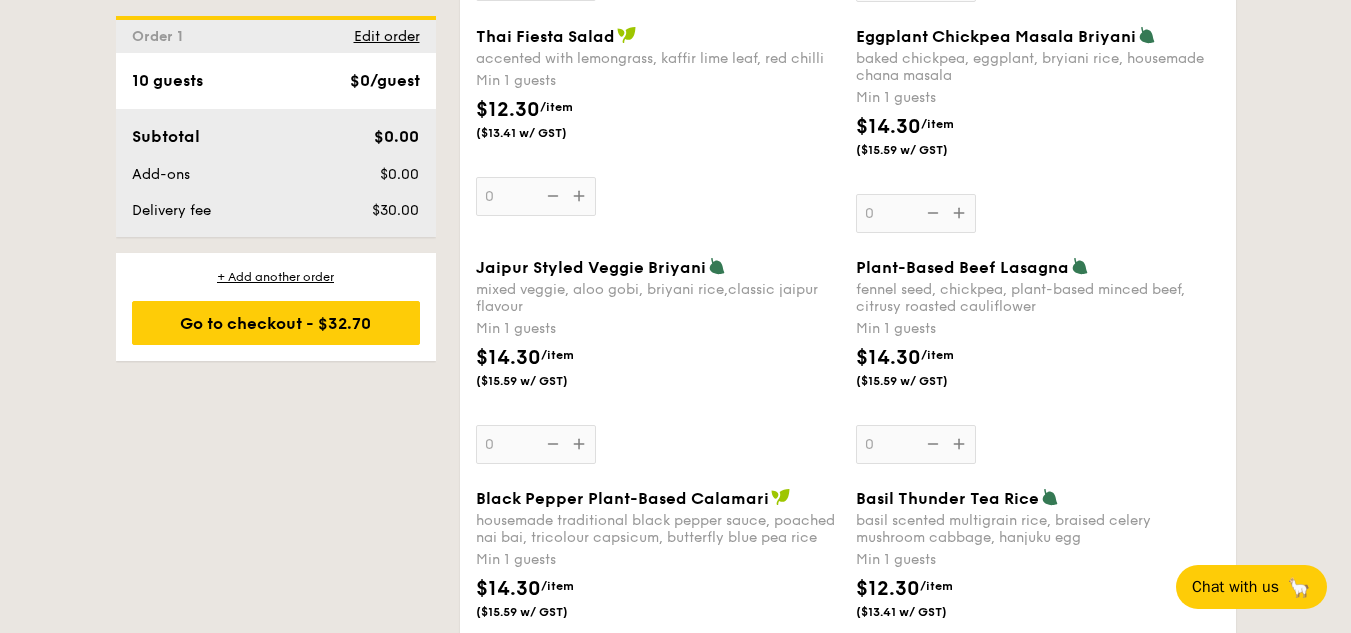 drag, startPoint x: 1318, startPoint y: 169, endPoint x: 1320, endPoint y: 223, distance: 54.037025 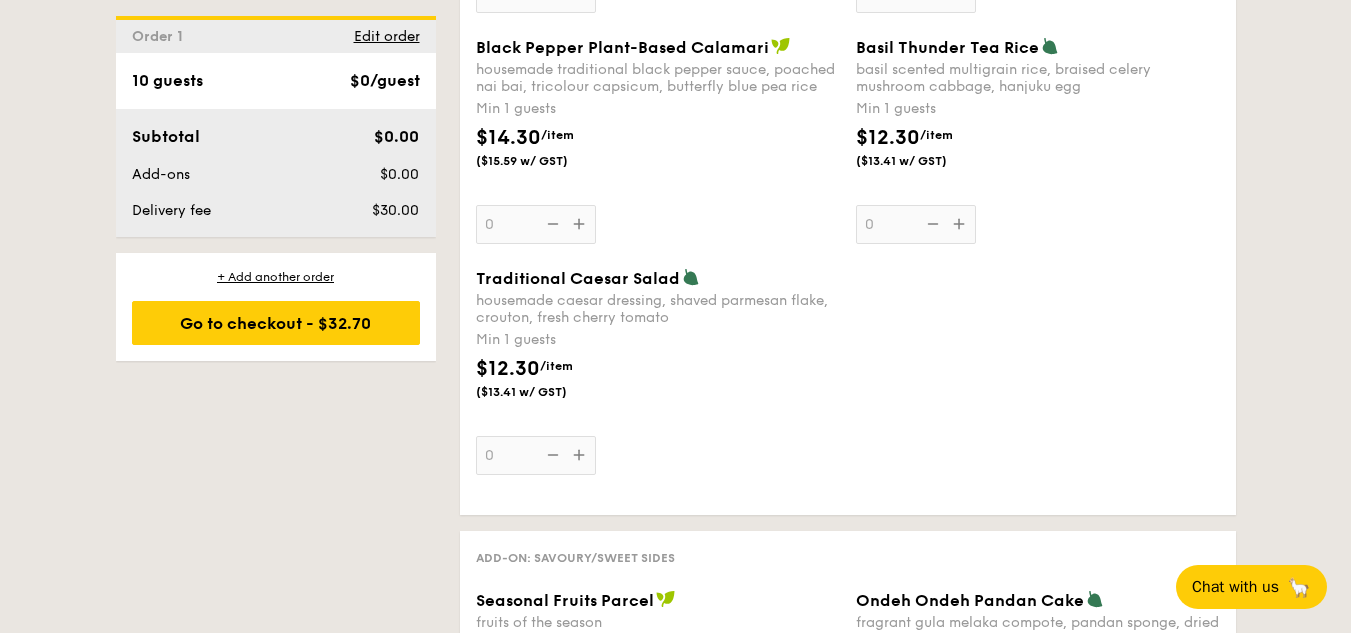 scroll, scrollTop: 2525, scrollLeft: 0, axis: vertical 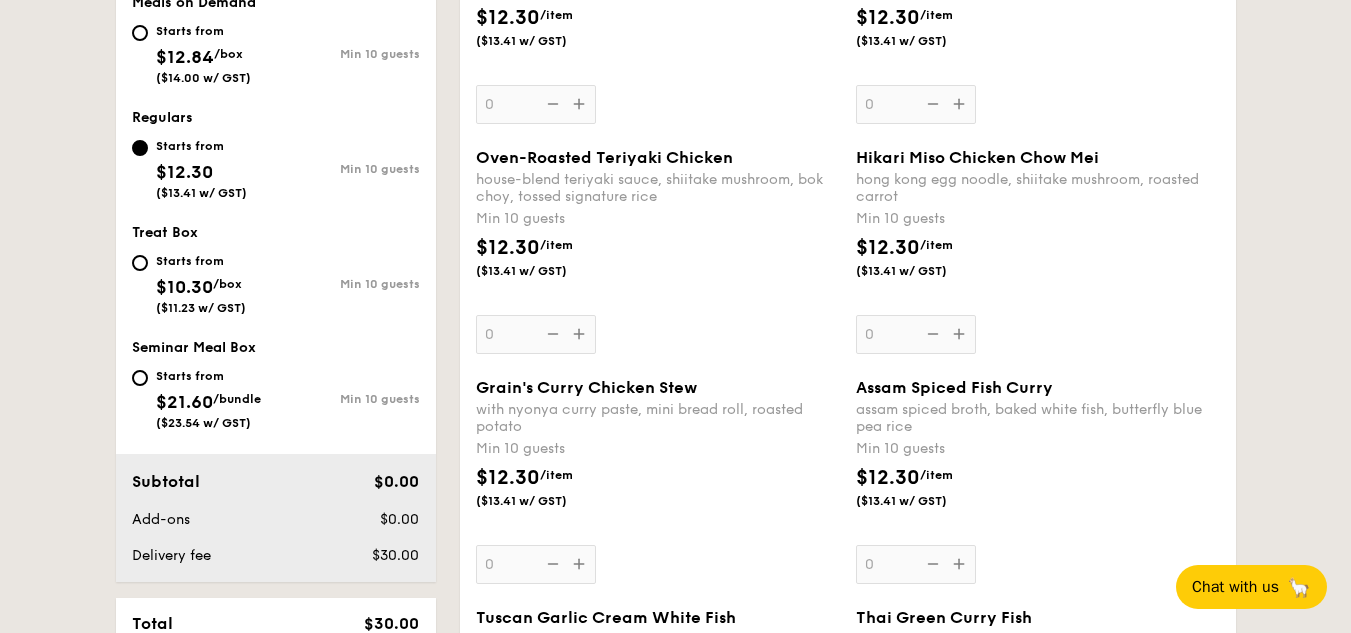 drag, startPoint x: 71, startPoint y: 226, endPoint x: 77, endPoint y: 300, distance: 74.24284 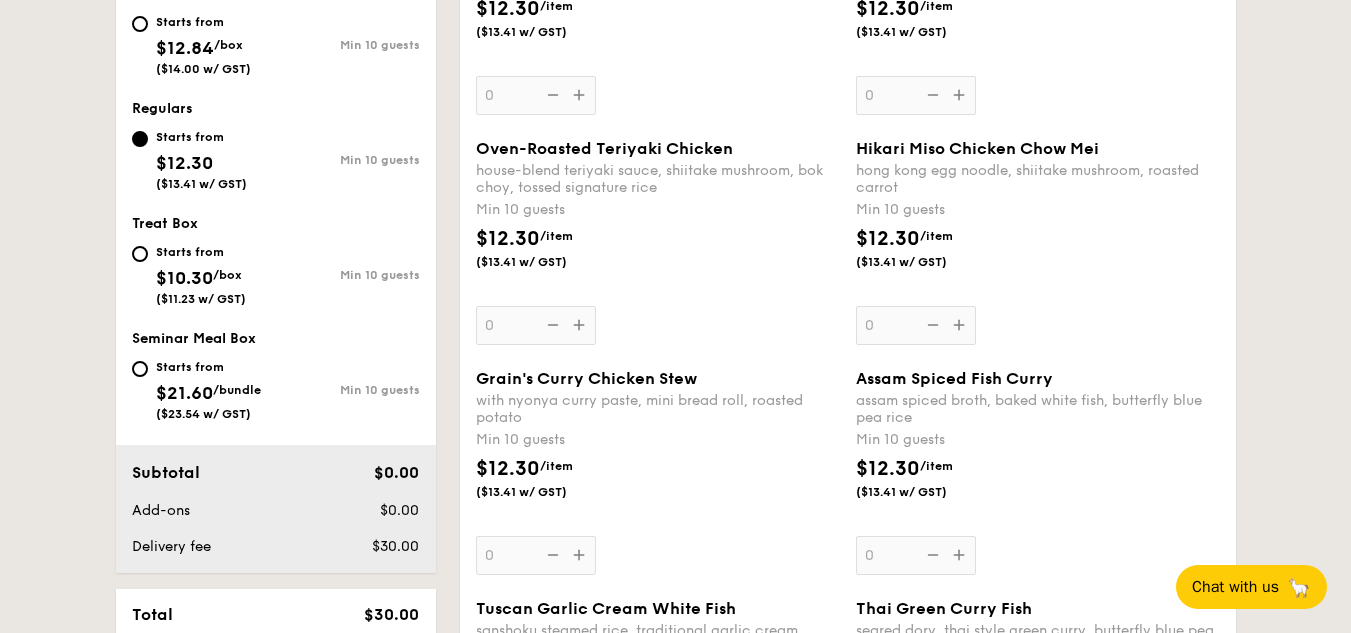 click on "$10.30" at bounding box center [184, 278] 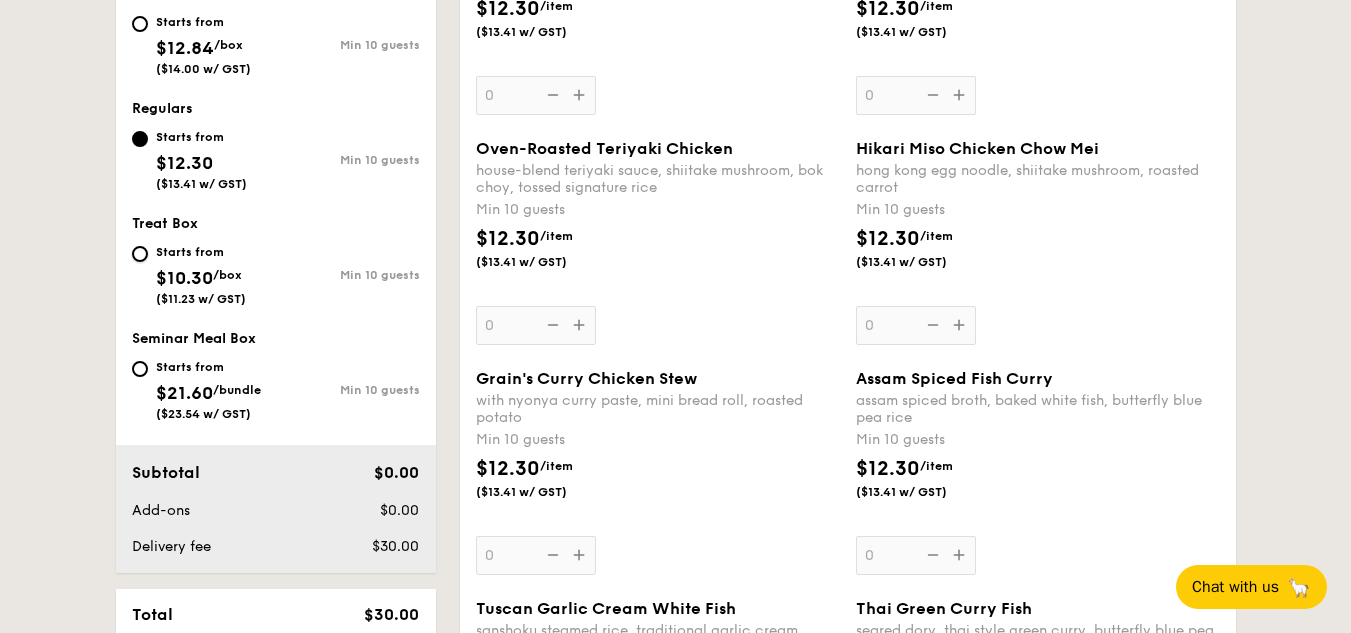 click on "Starts from
$10.30
/box
($11.23 w/ GST)
Min 10 guests" at bounding box center [140, 254] 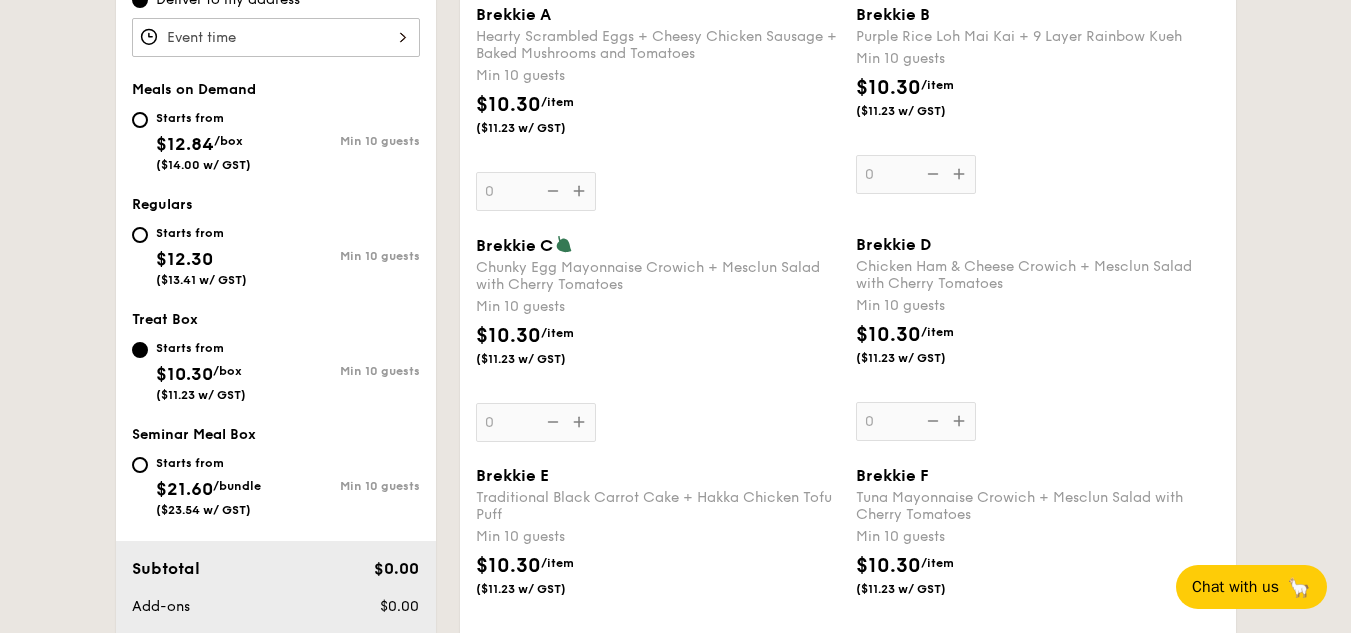drag, startPoint x: 815, startPoint y: 372, endPoint x: 814, endPoint y: 330, distance: 42.0119 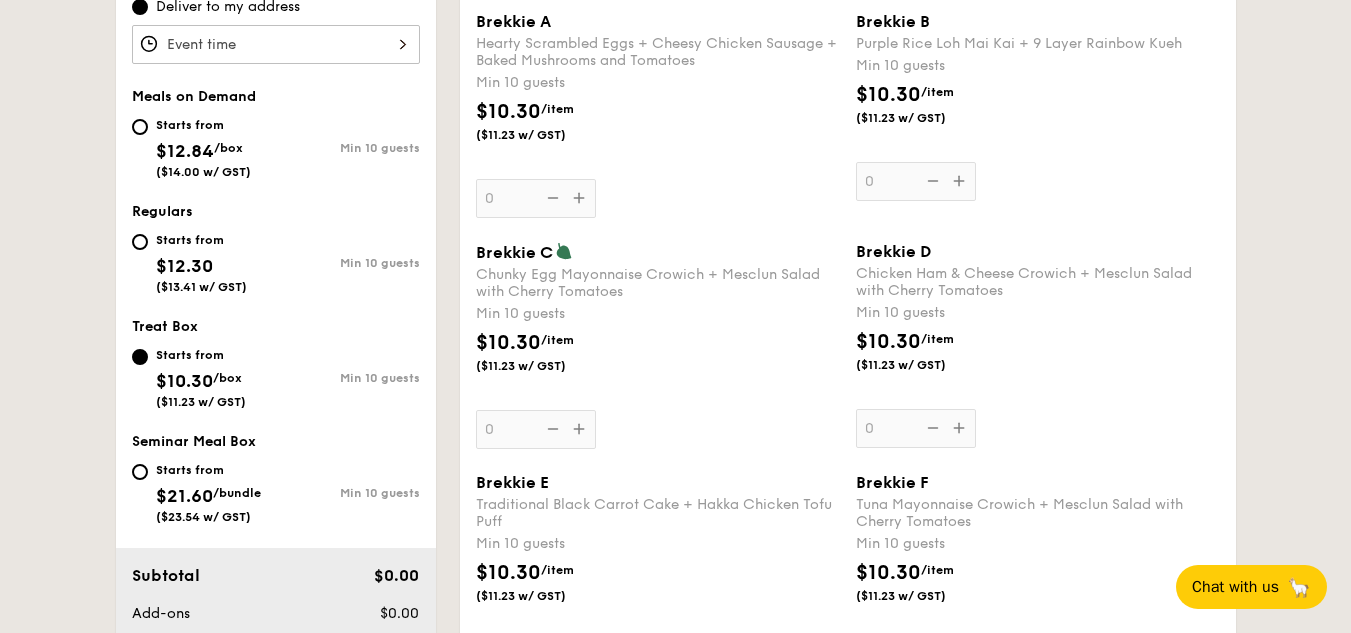 click on "$21.60" at bounding box center (184, 496) 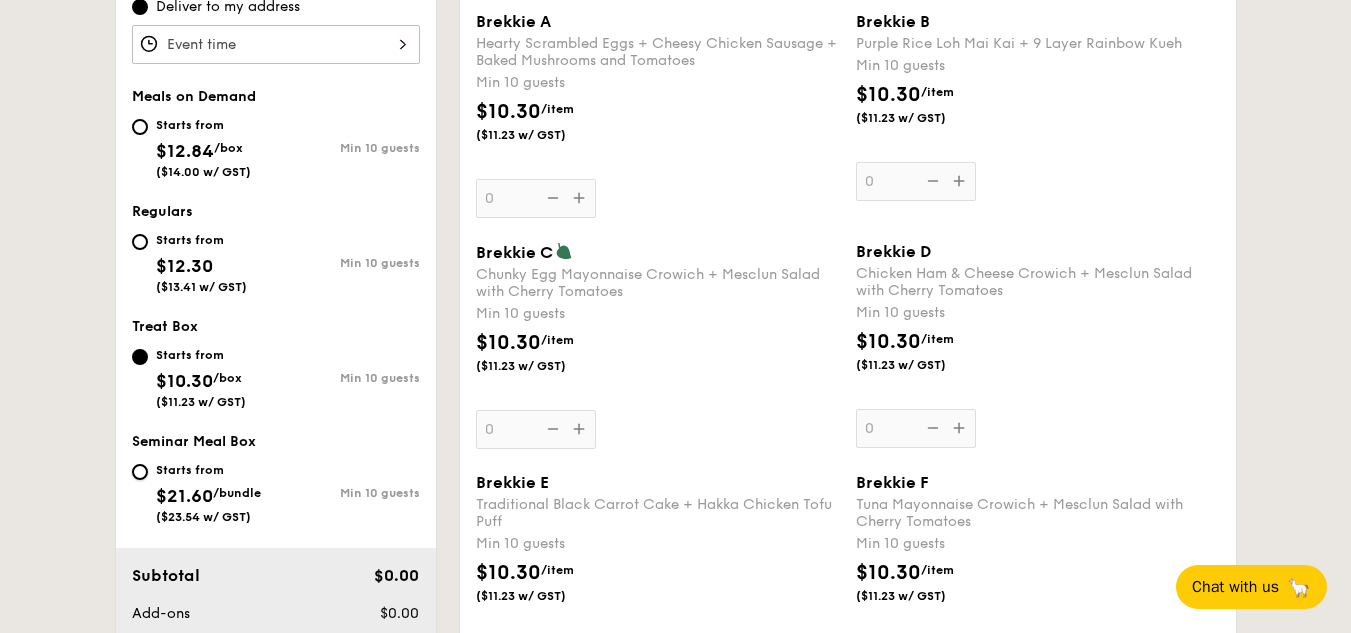 click on "Starts from
$21.60
/bundle
($23.54 w/ GST)
Min 10 guests" at bounding box center (140, 472) 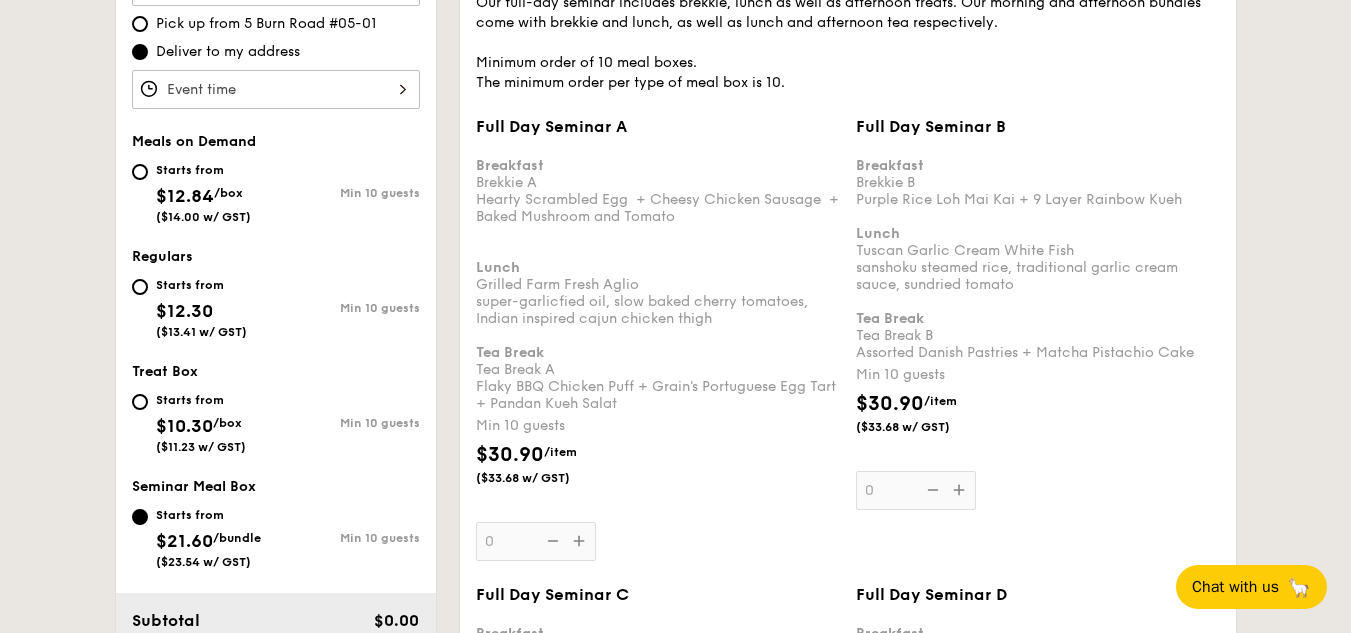 drag, startPoint x: 845, startPoint y: 507, endPoint x: 838, endPoint y: 528, distance: 22.135944 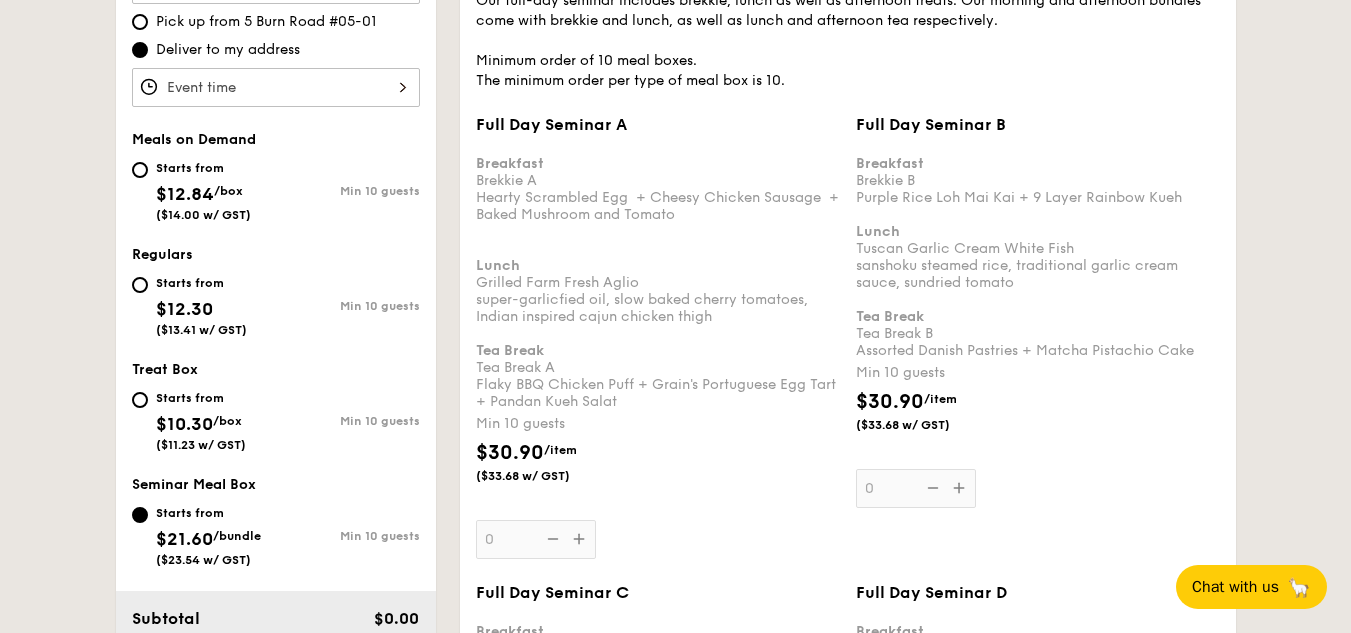 scroll, scrollTop: 1206, scrollLeft: 0, axis: vertical 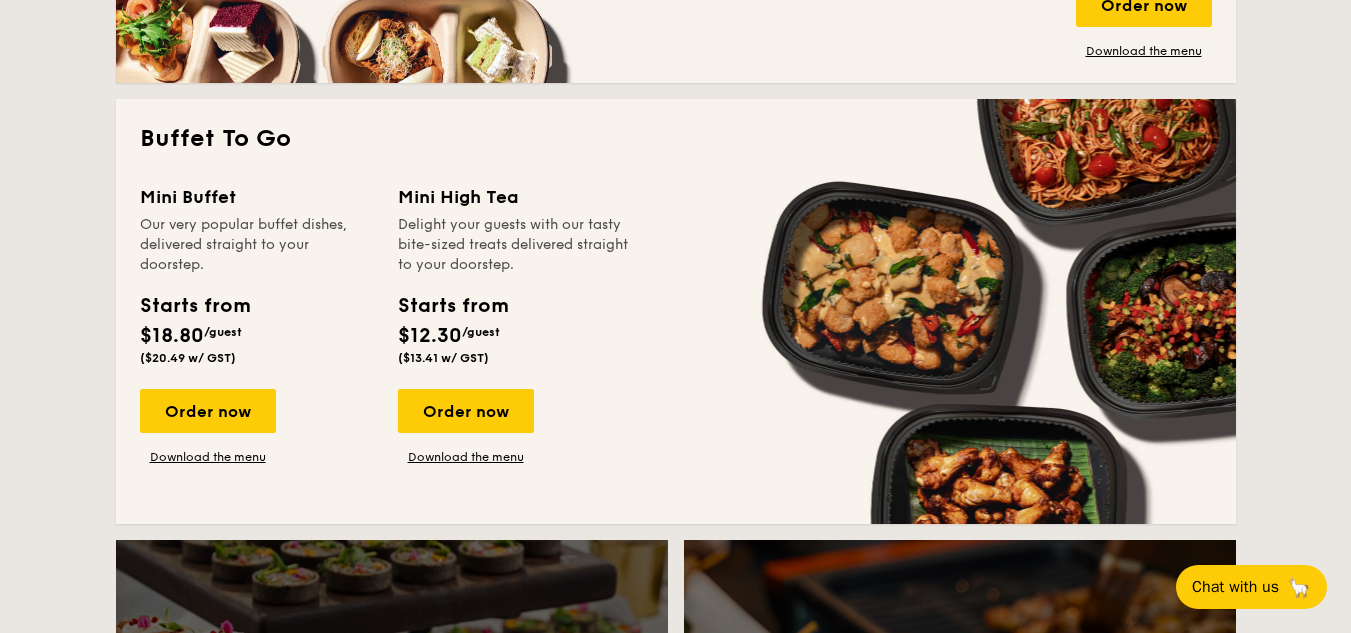 drag, startPoint x: 68, startPoint y: 169, endPoint x: 77, endPoint y: 220, distance: 51.78803 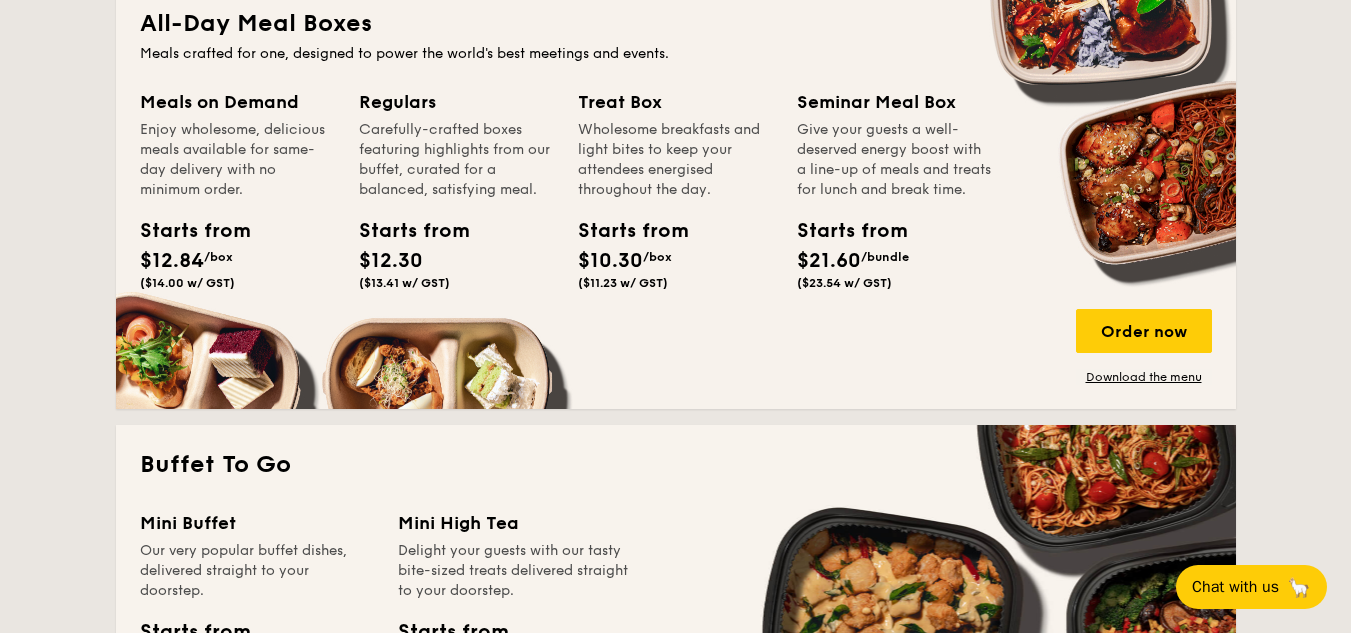 drag, startPoint x: 332, startPoint y: 284, endPoint x: 340, endPoint y: 216, distance: 68.46897 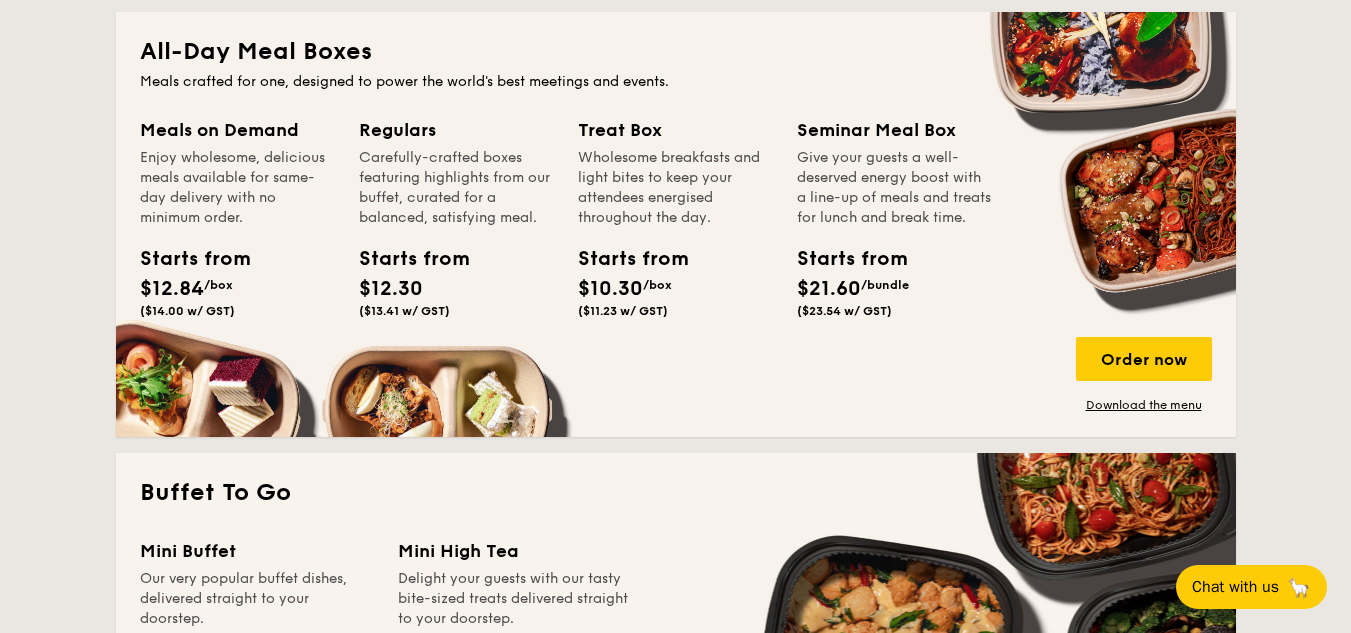 scroll, scrollTop: 1890, scrollLeft: 0, axis: vertical 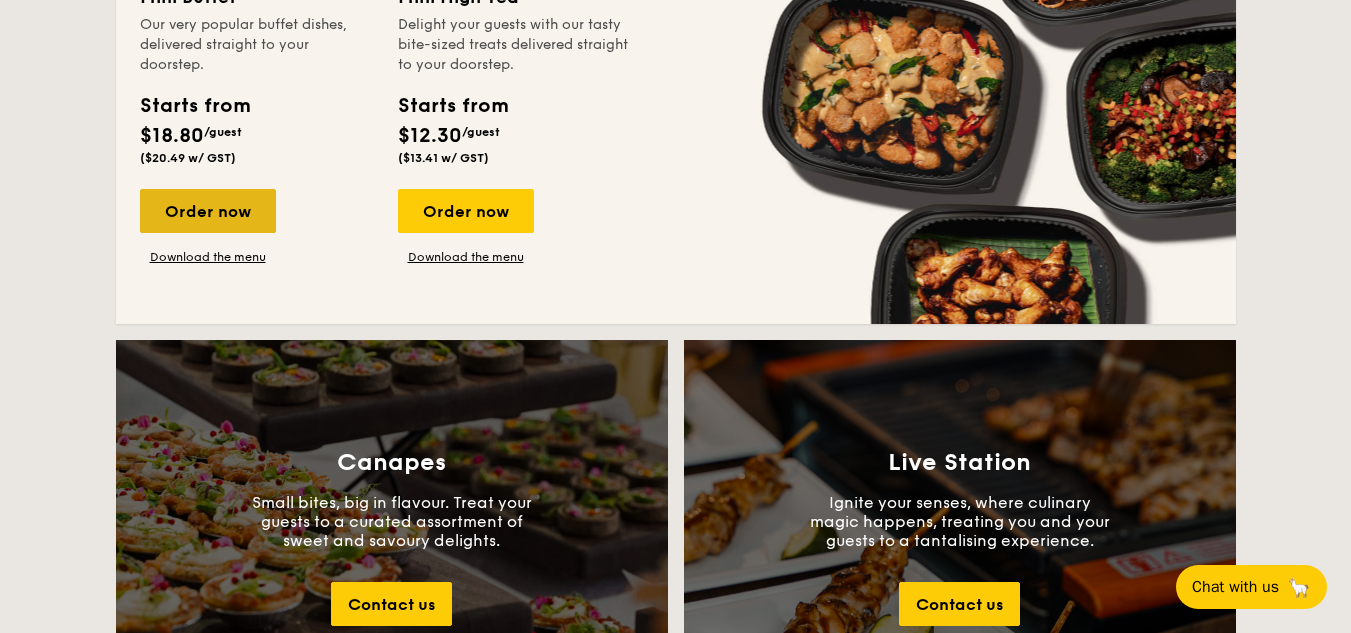 click on "Order now" at bounding box center [208, 211] 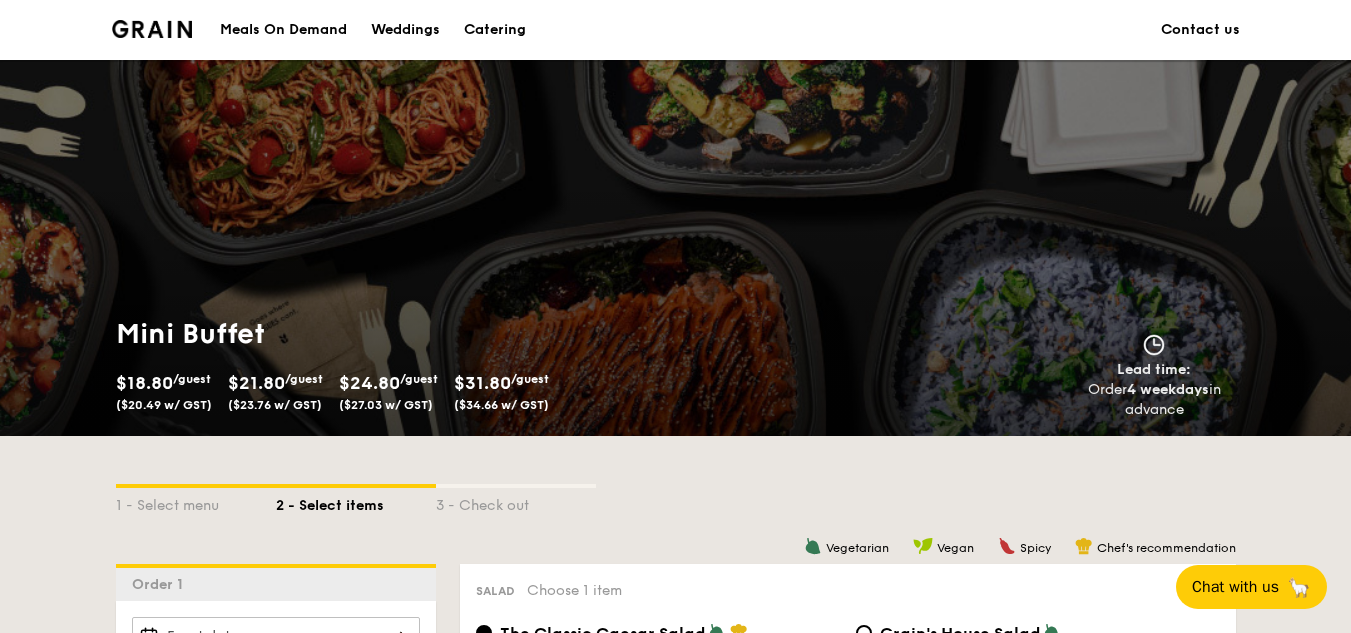 scroll, scrollTop: 554, scrollLeft: 0, axis: vertical 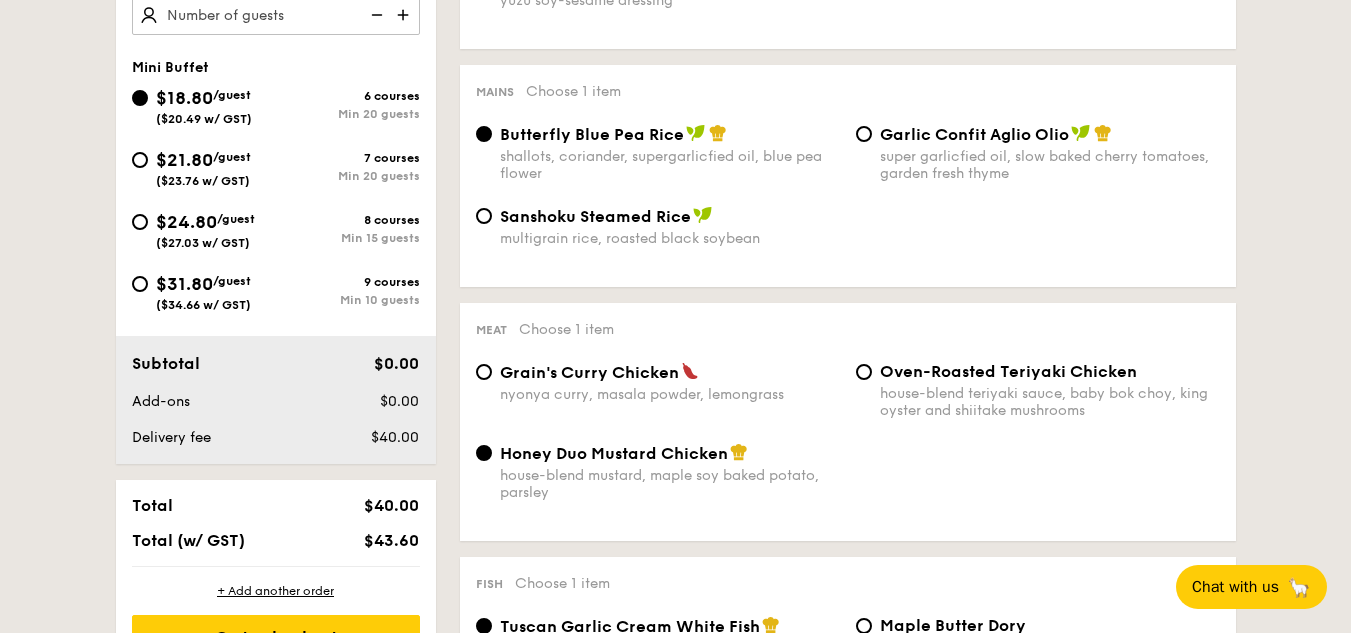 drag, startPoint x: 830, startPoint y: 272, endPoint x: 823, endPoint y: 324, distance: 52.46904 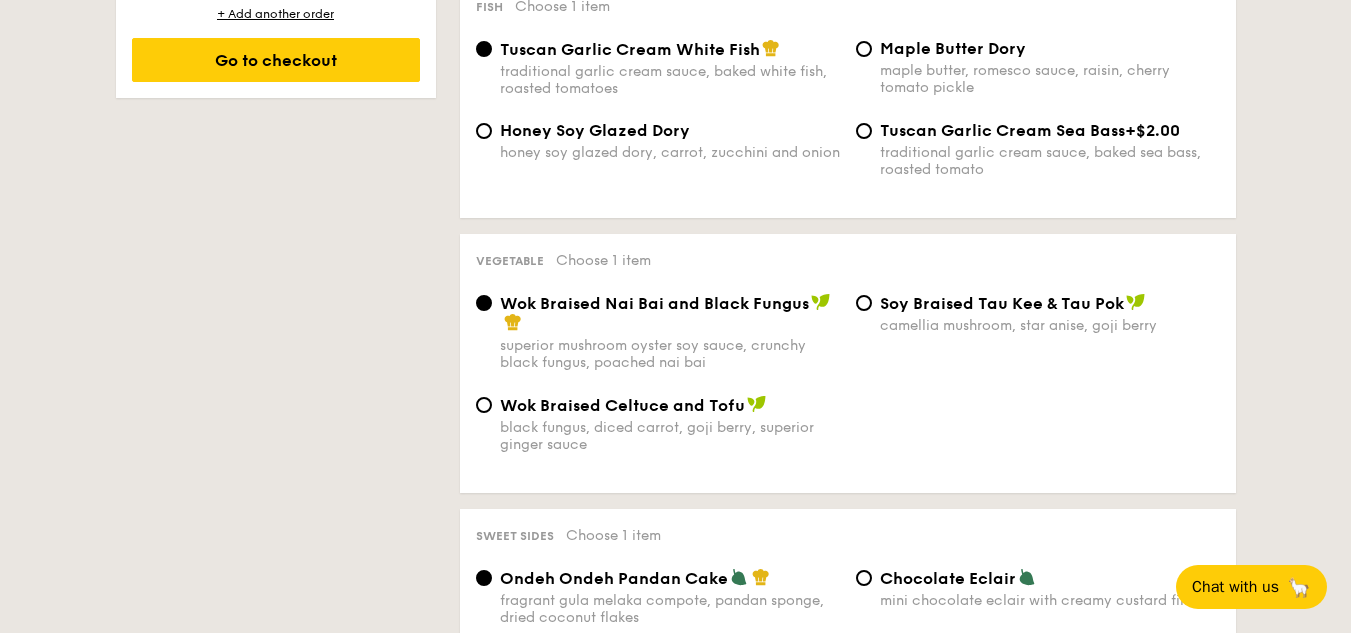 scroll, scrollTop: 1902, scrollLeft: 0, axis: vertical 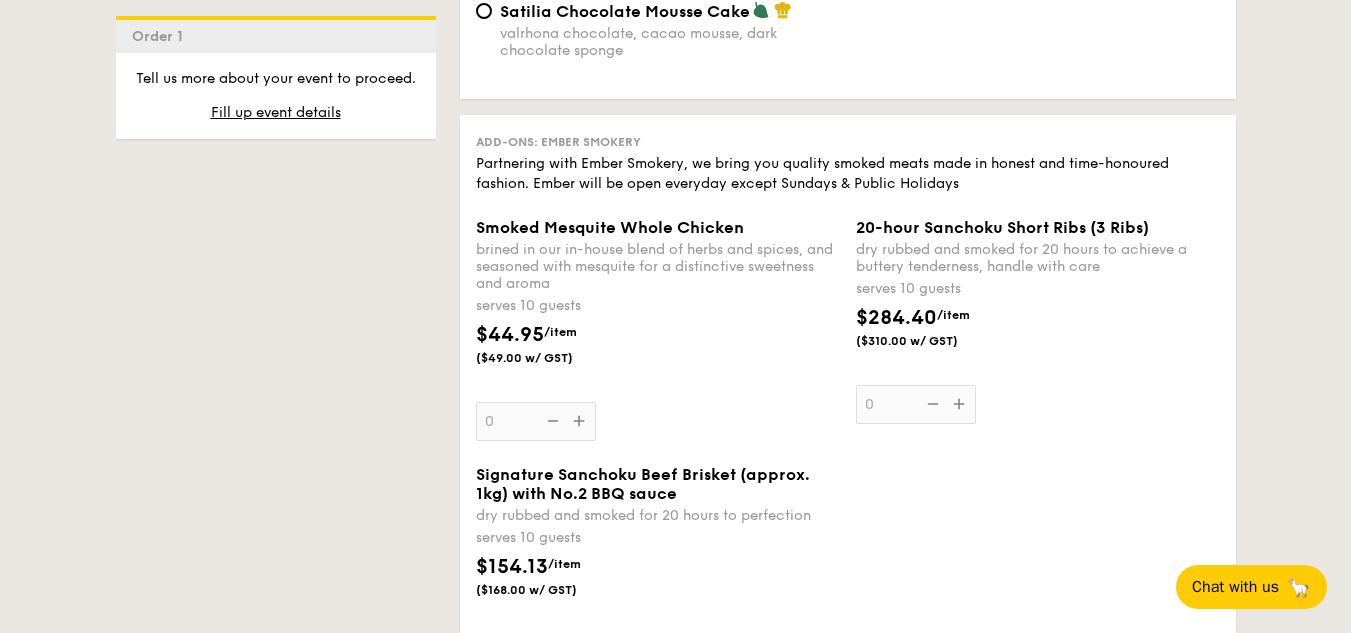 drag, startPoint x: 826, startPoint y: 211, endPoint x: 831, endPoint y: 249, distance: 38.327538 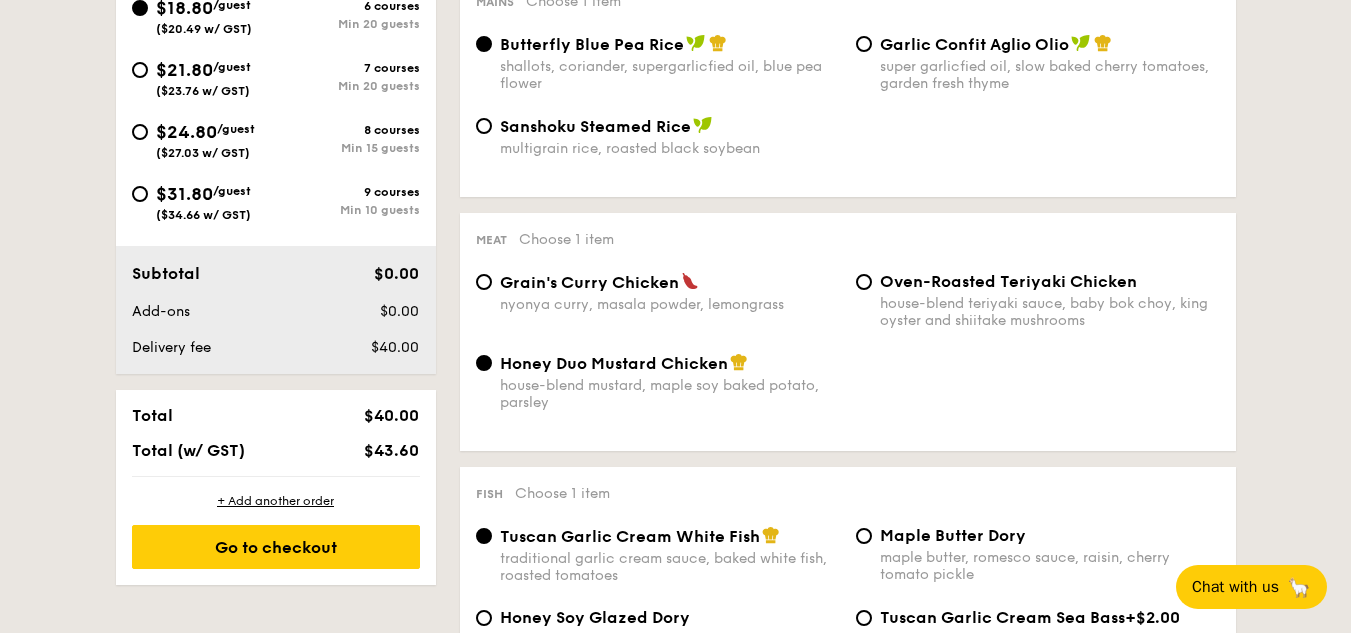 scroll, scrollTop: 339, scrollLeft: 0, axis: vertical 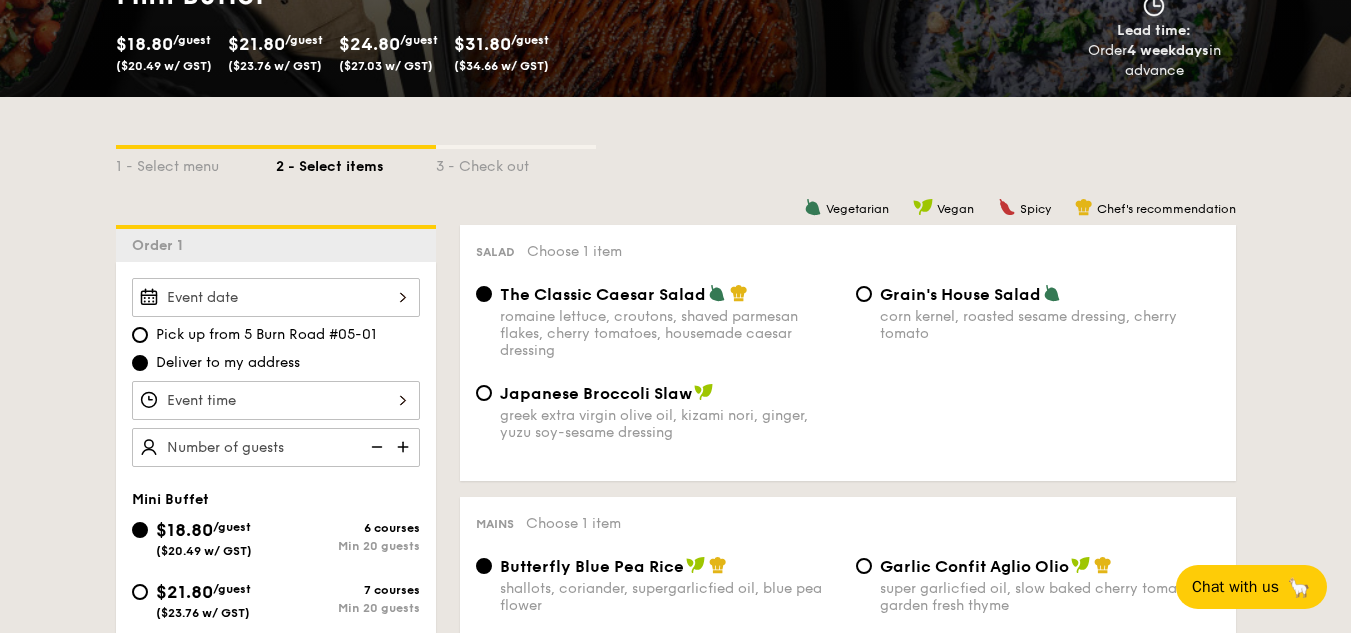 click on "$21.80" at bounding box center (184, 592) 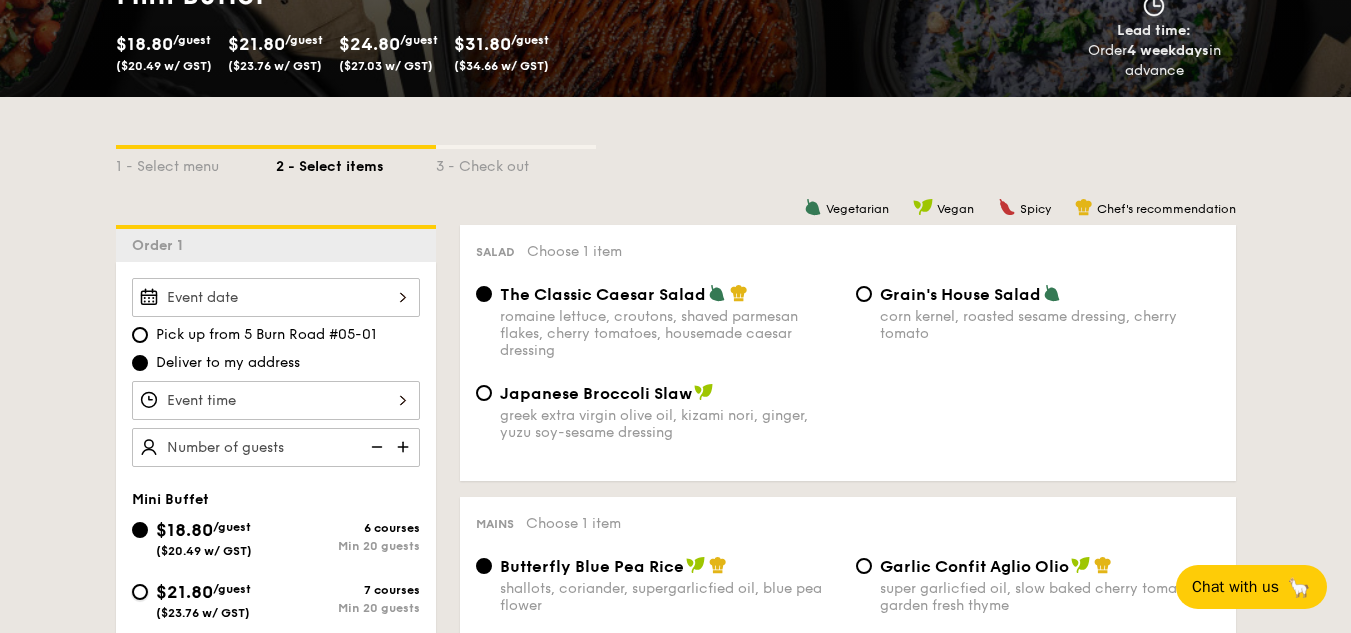 click on "$21.80
/guest
($23.76 w/ GST)
7 courses
Min 20 guests" at bounding box center [140, 592] 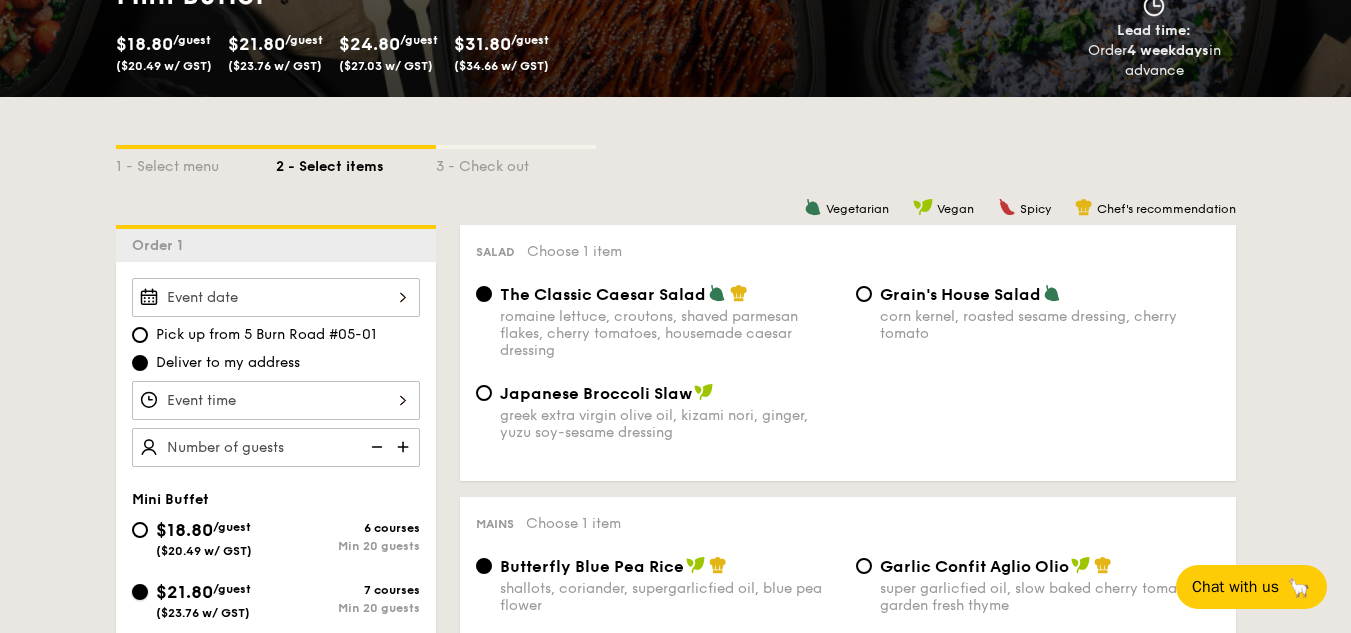radio on "true" 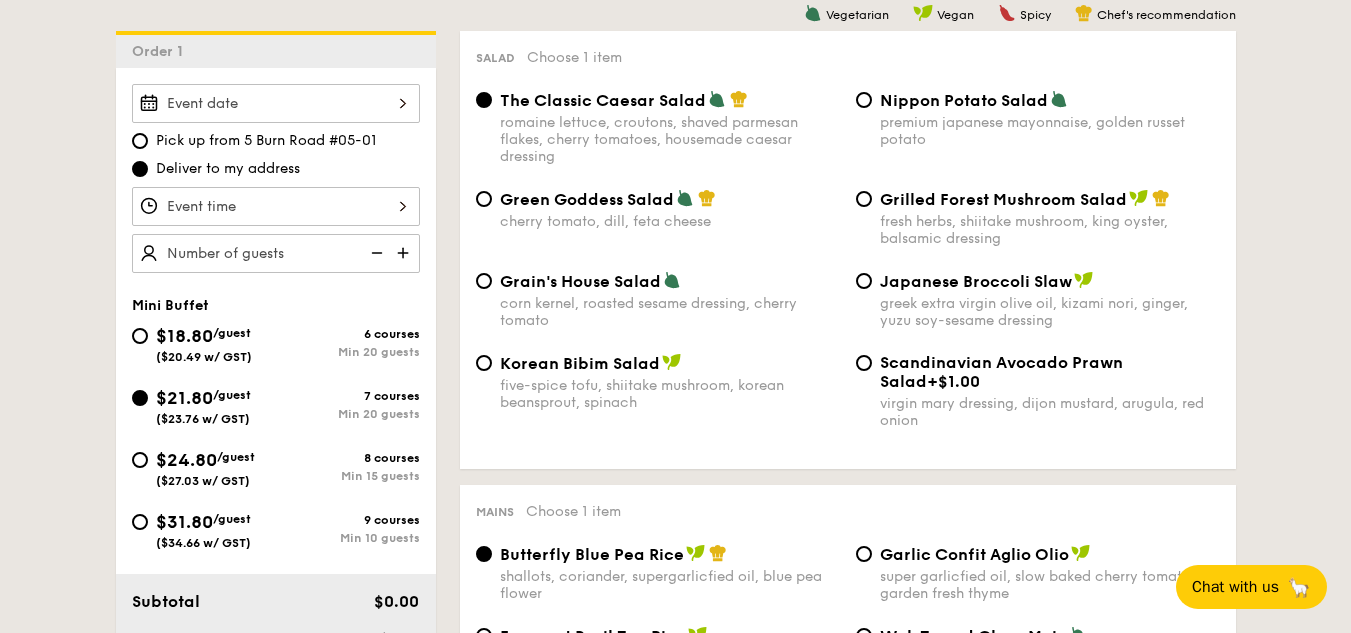 drag, startPoint x: 1321, startPoint y: 183, endPoint x: 1321, endPoint y: 240, distance: 57 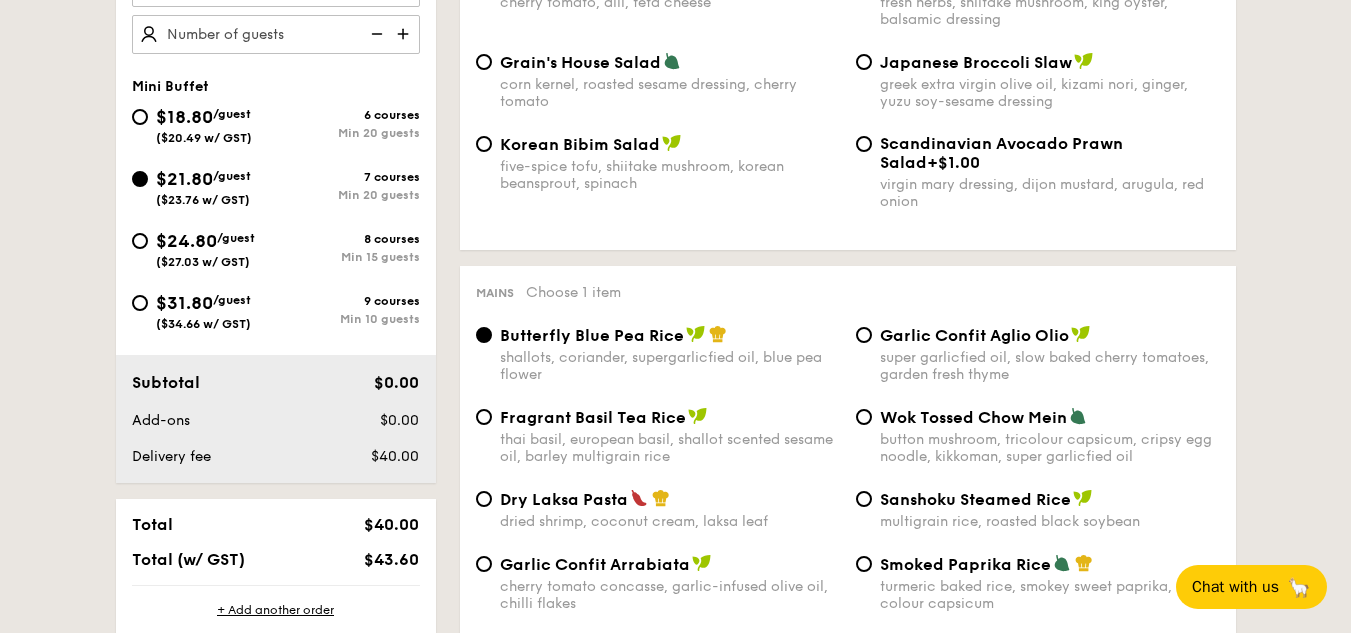 drag, startPoint x: 1329, startPoint y: 203, endPoint x: 1337, endPoint y: 249, distance: 46.69047 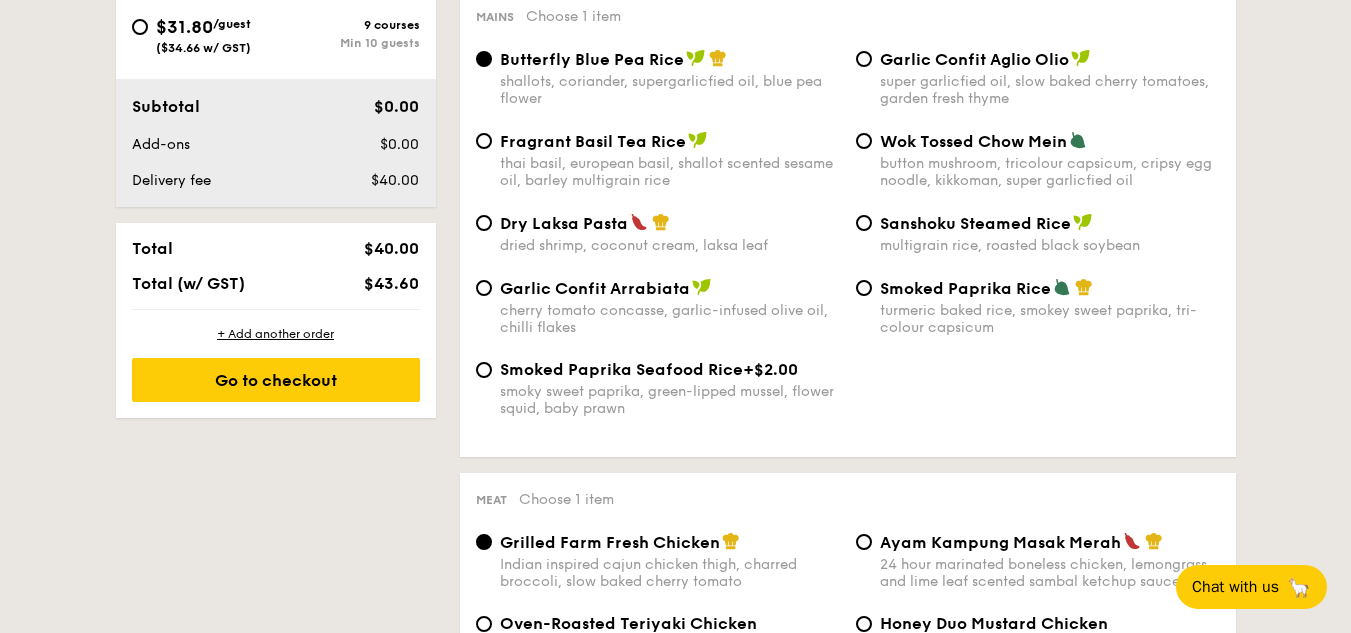 drag, startPoint x: 1330, startPoint y: 212, endPoint x: 1331, endPoint y: 246, distance: 34.0147 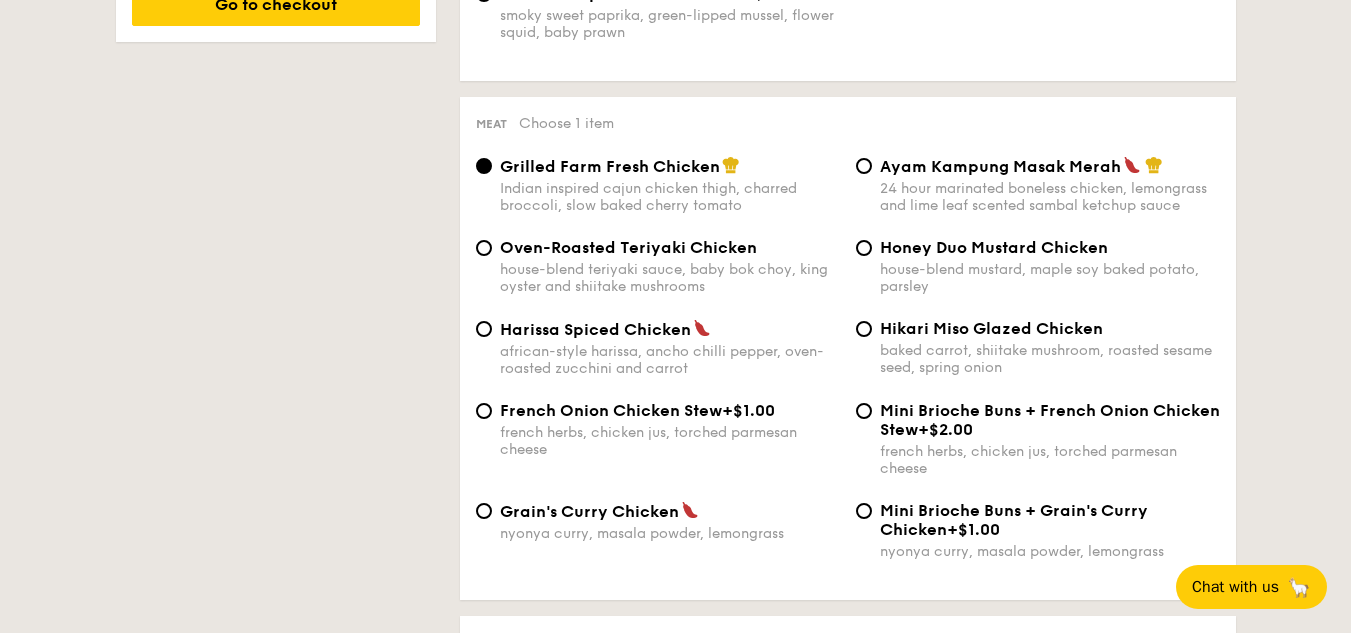 drag, startPoint x: 1318, startPoint y: 202, endPoint x: 1315, endPoint y: 245, distance: 43.104523 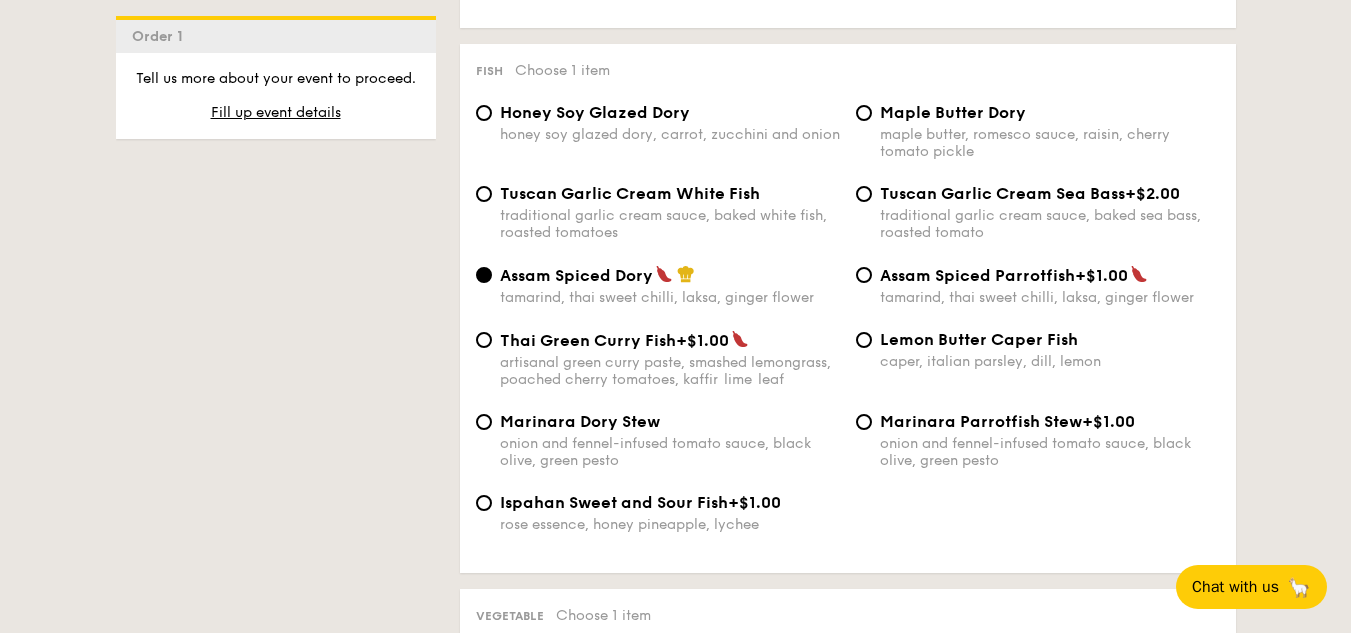 scroll, scrollTop: 2006, scrollLeft: 0, axis: vertical 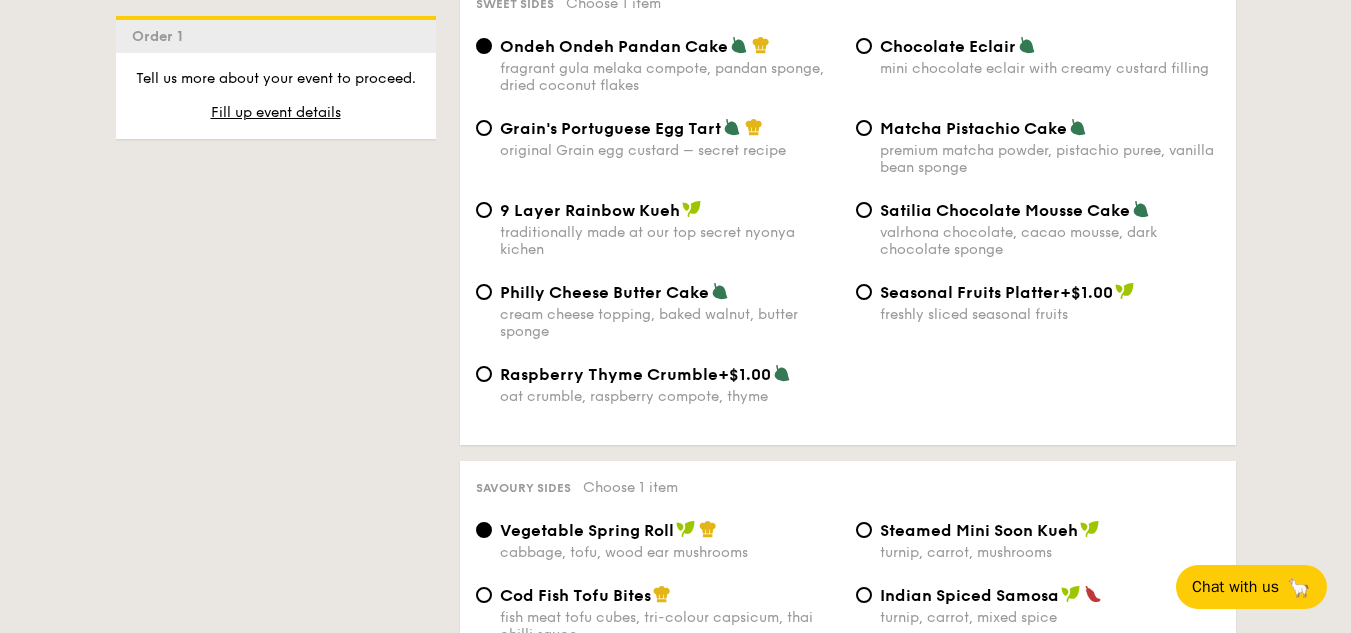 drag, startPoint x: 1326, startPoint y: 88, endPoint x: 1334, endPoint y: 138, distance: 50.635956 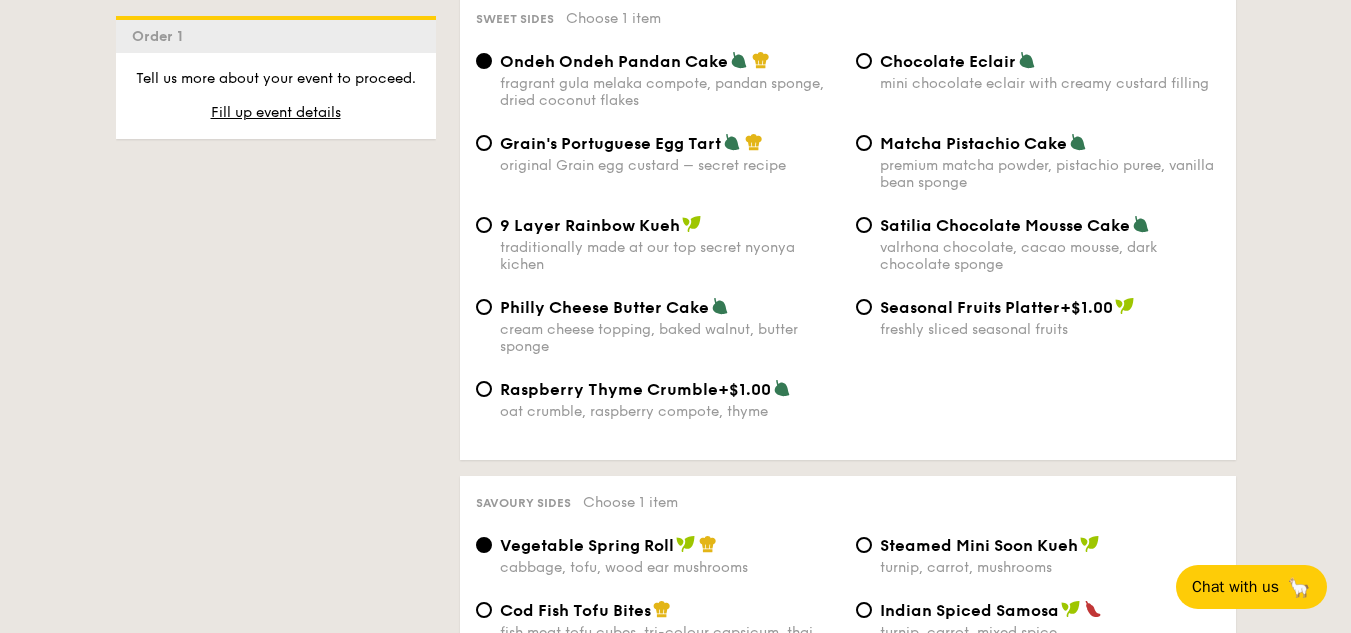 scroll, scrollTop: 3001, scrollLeft: 0, axis: vertical 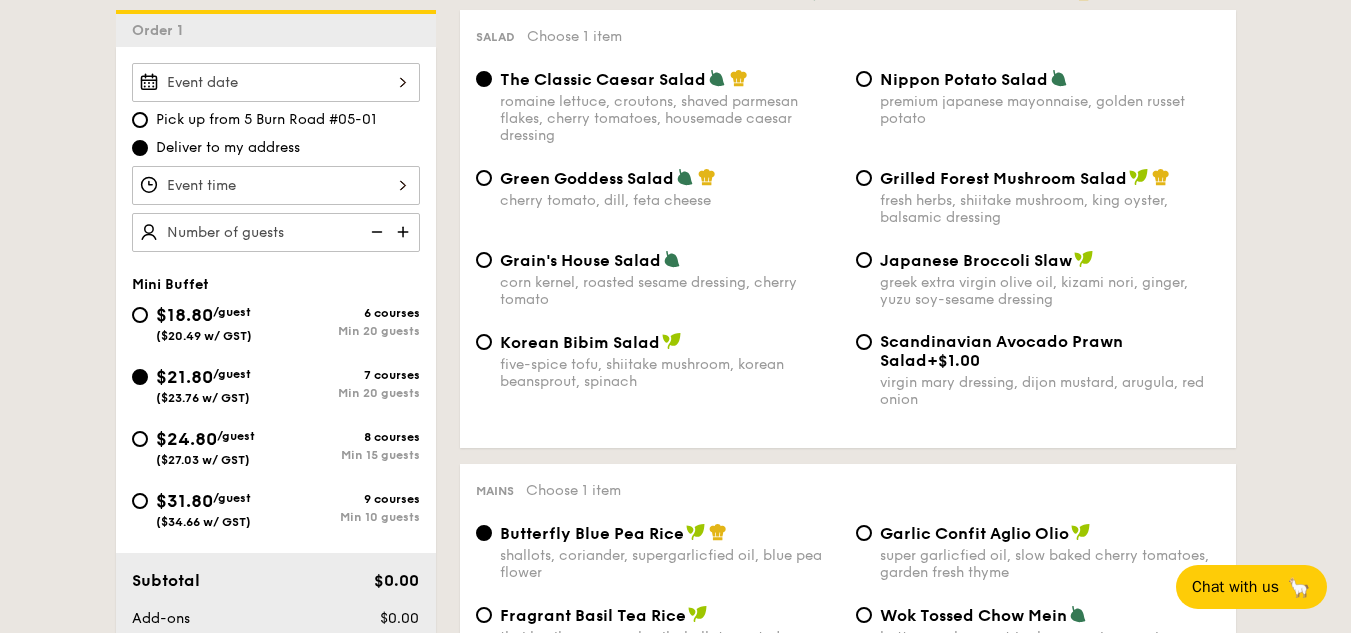 click on "/guest" at bounding box center [236, 436] 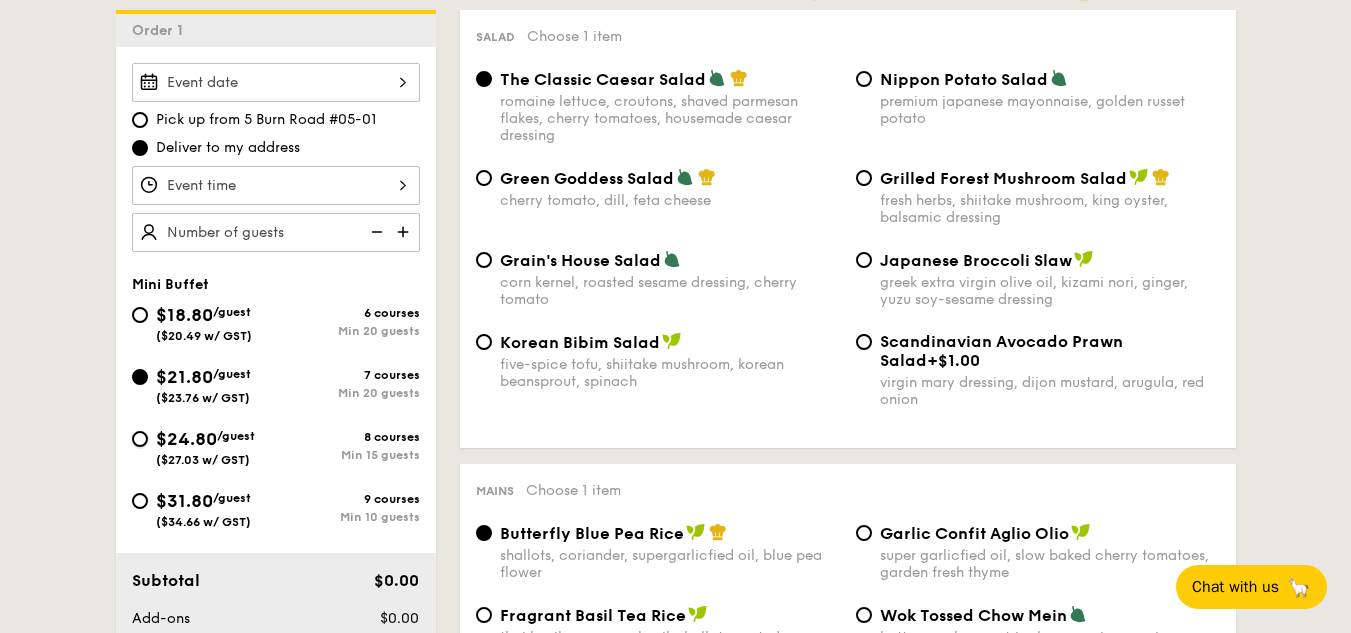 click on "$24.80
/guest
($27.03 w/ GST)
8 courses
Min 15 guests" at bounding box center [140, 439] 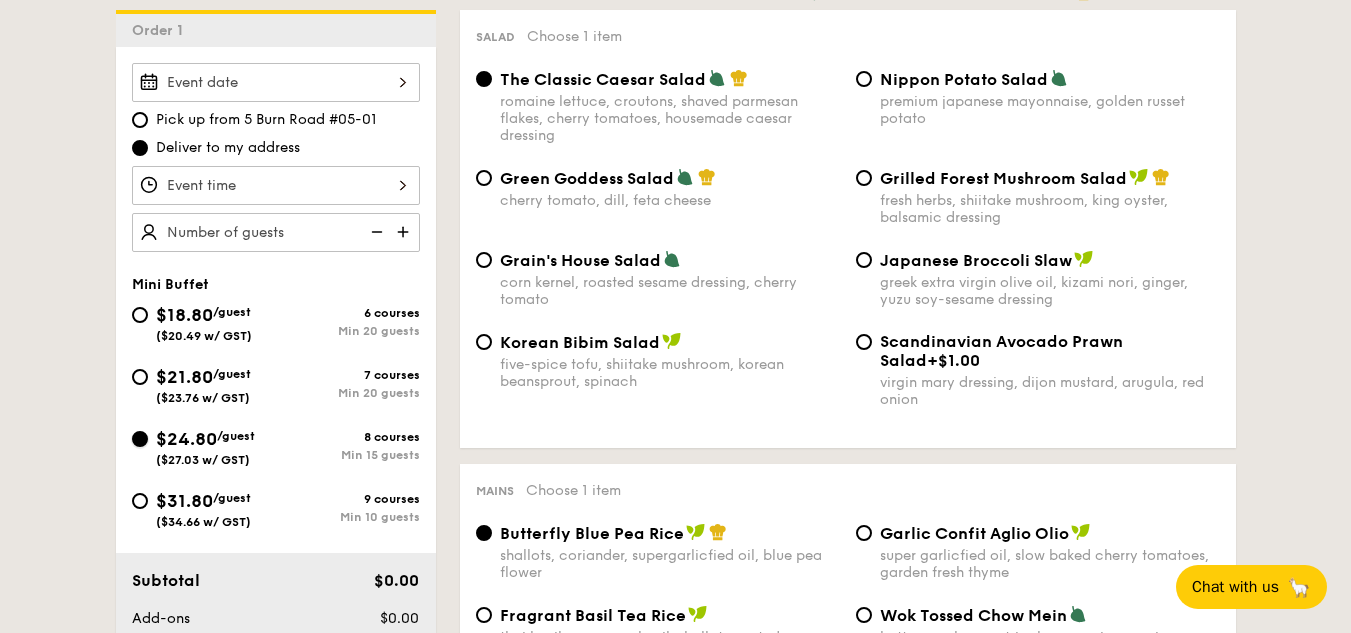 radio on "true" 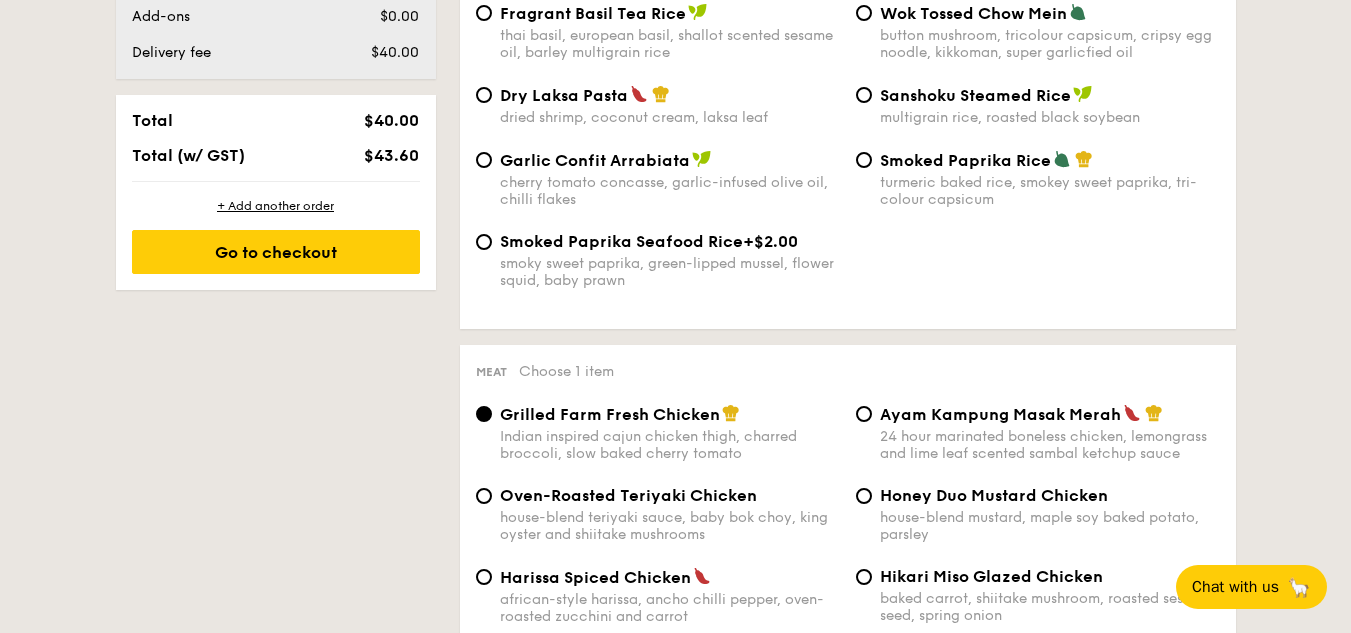 scroll, scrollTop: 987, scrollLeft: 0, axis: vertical 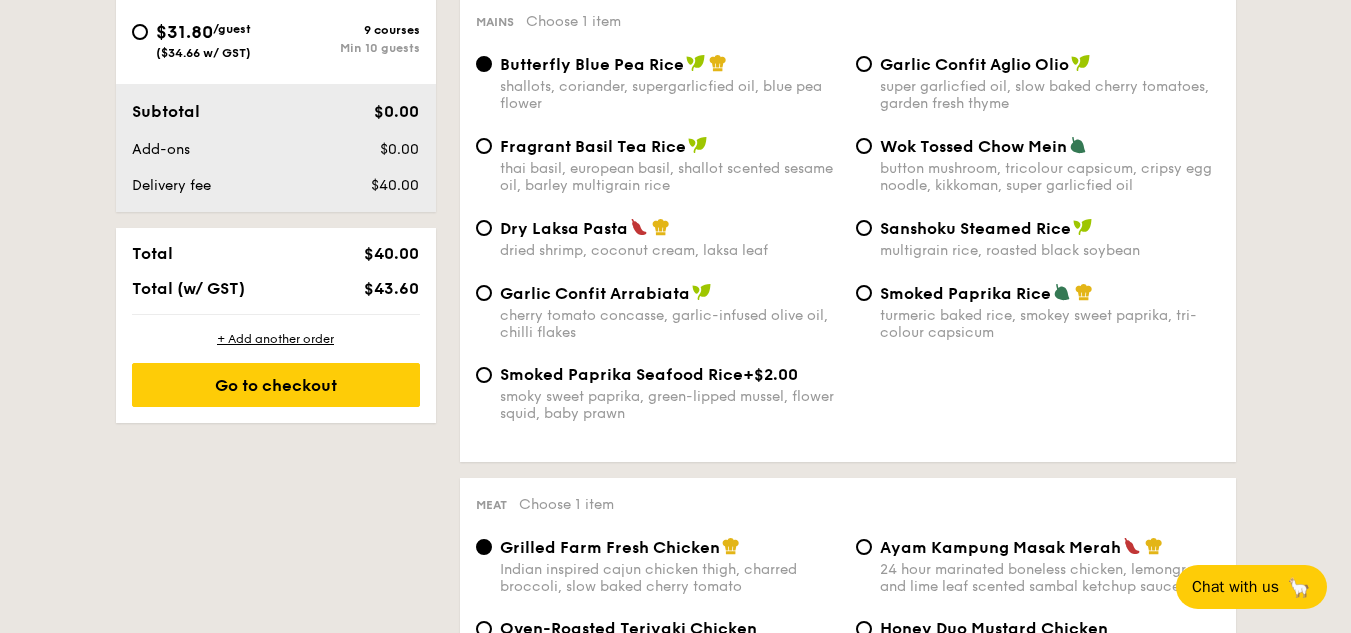drag, startPoint x: 1298, startPoint y: 103, endPoint x: 1305, endPoint y: 133, distance: 30.805843 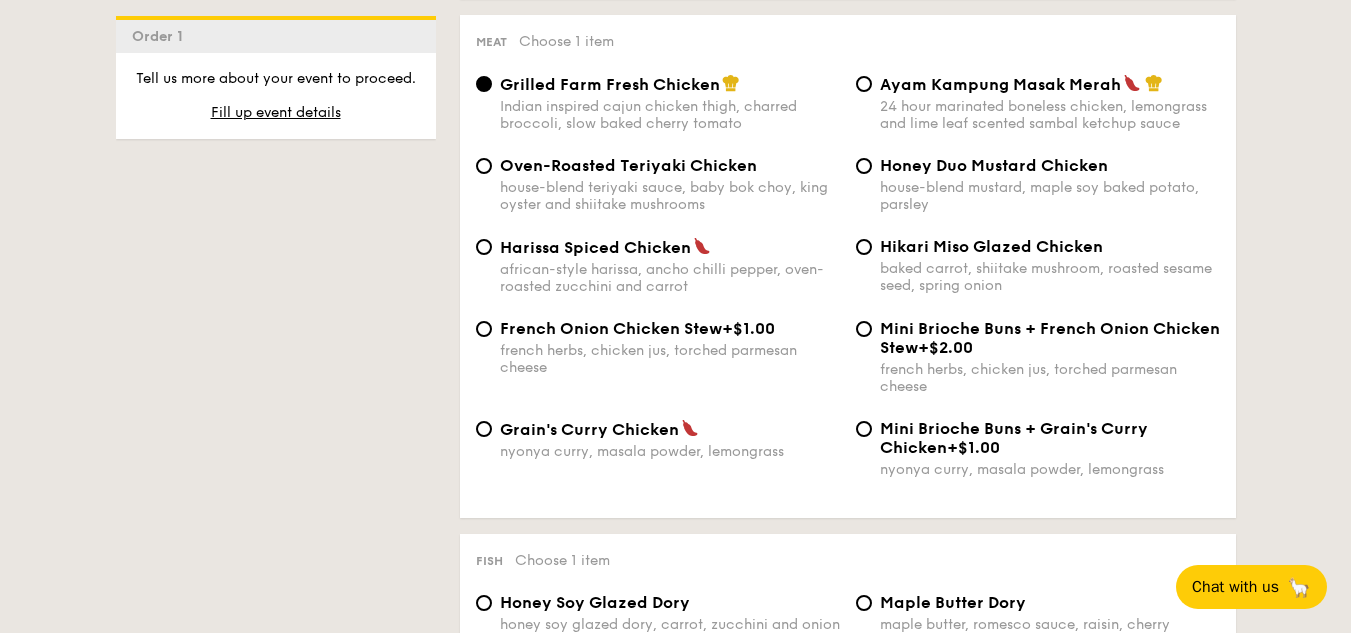 scroll, scrollTop: 1523, scrollLeft: 0, axis: vertical 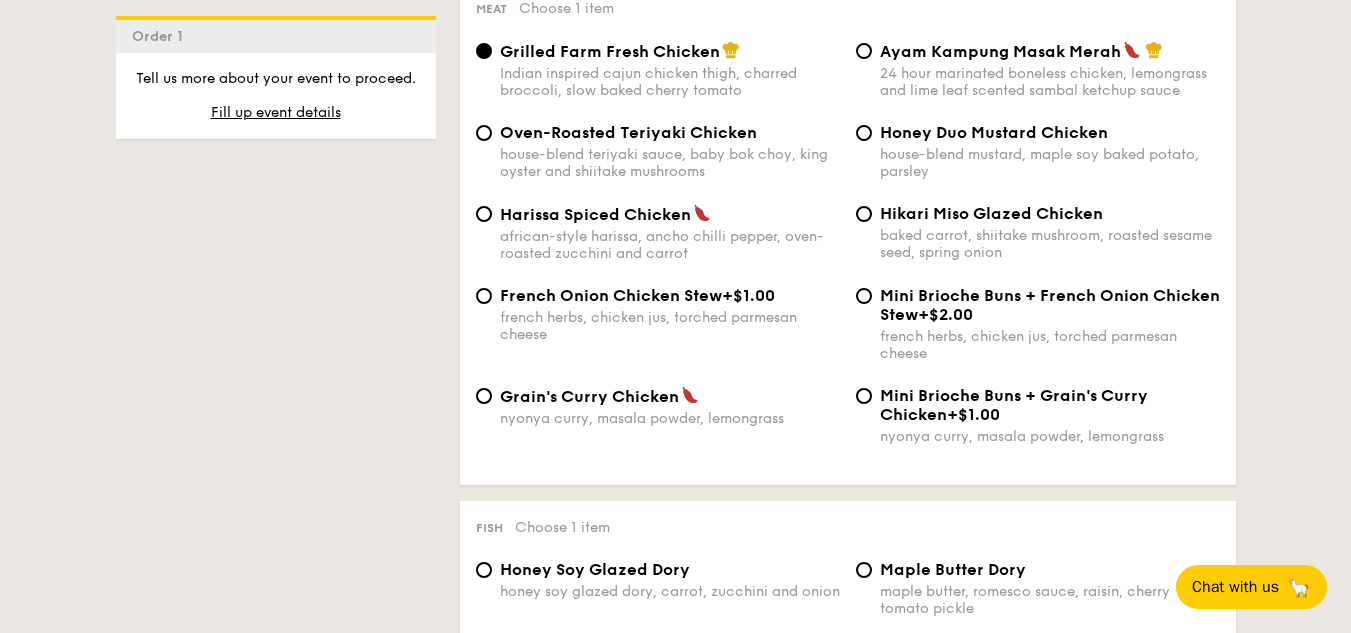 drag, startPoint x: 1304, startPoint y: 115, endPoint x: 1309, endPoint y: 173, distance: 58.21512 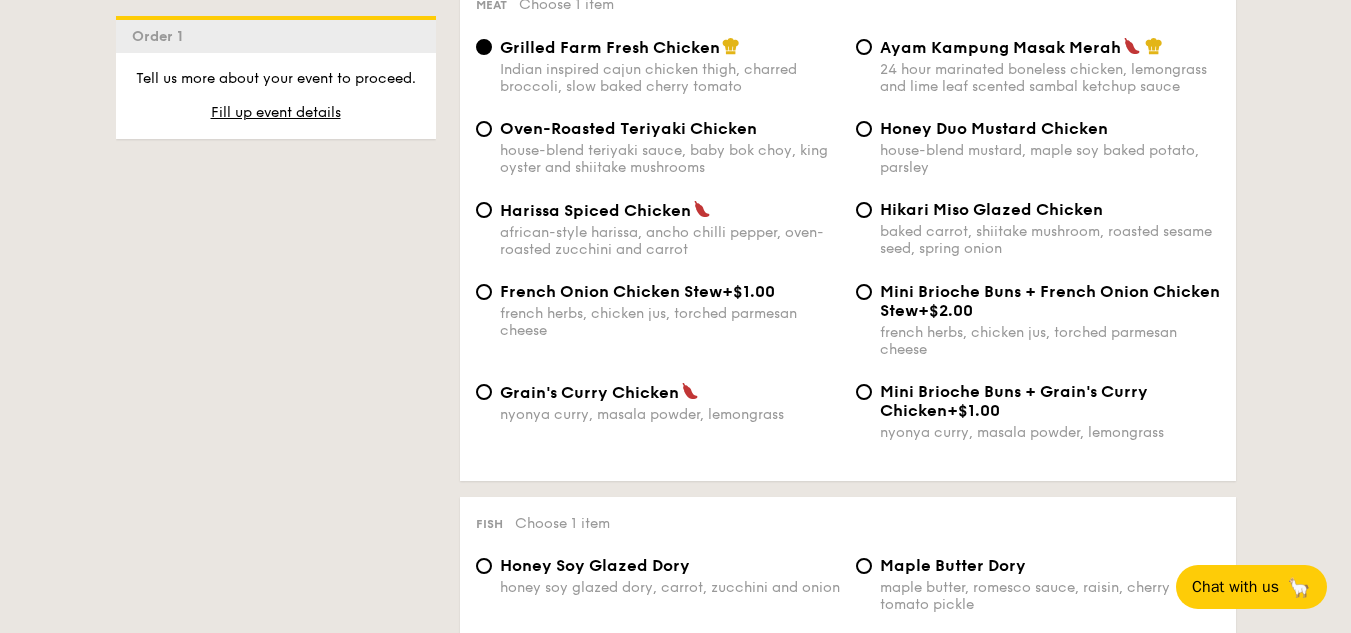click on "house-blend teriyaki sauce, baby bok choy, king oyster and shiitake mushrooms" at bounding box center [670, 159] 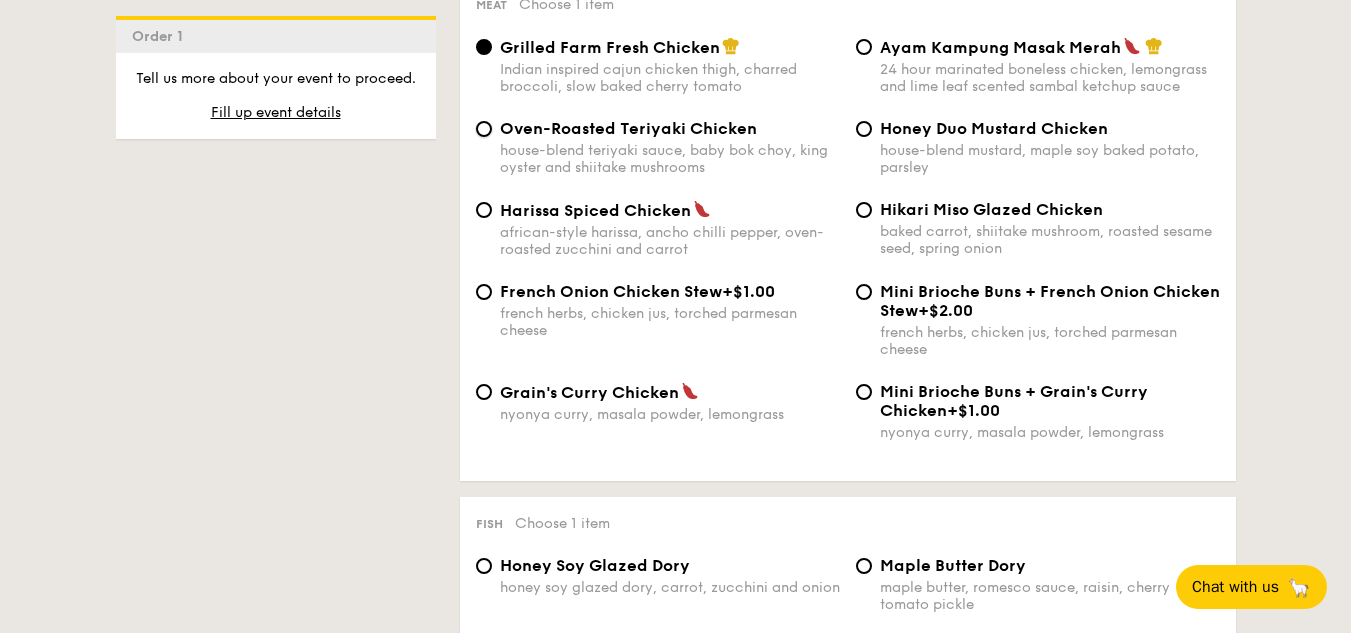 click on "Oven-Roasted Teriyaki Chicken house-blend teriyaki sauce, baby bok choy, king oyster and shiitake mushrooms" at bounding box center (484, 129) 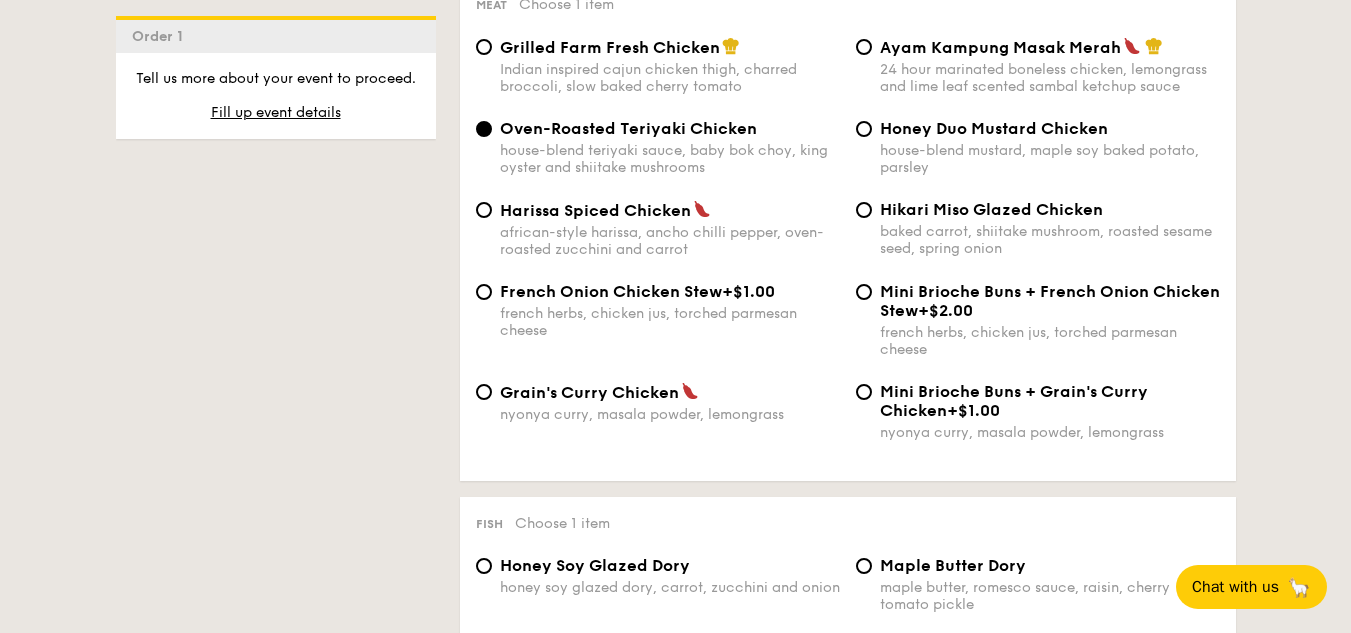 click on "Honey Duo Mustard Chicken house-blend mustard, maple soy baked potato, parsley" at bounding box center (1050, 147) 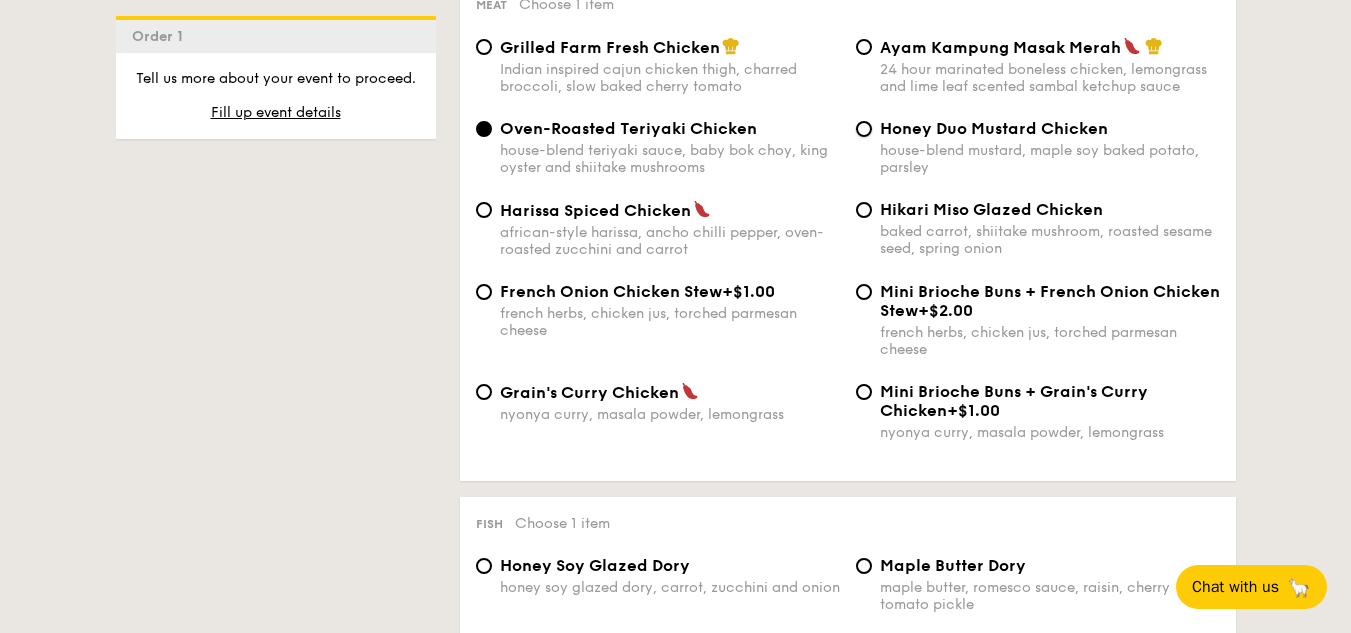 click on "Honey Duo Mustard Chicken house-blend mustard, maple soy baked potato, parsley" at bounding box center [864, 129] 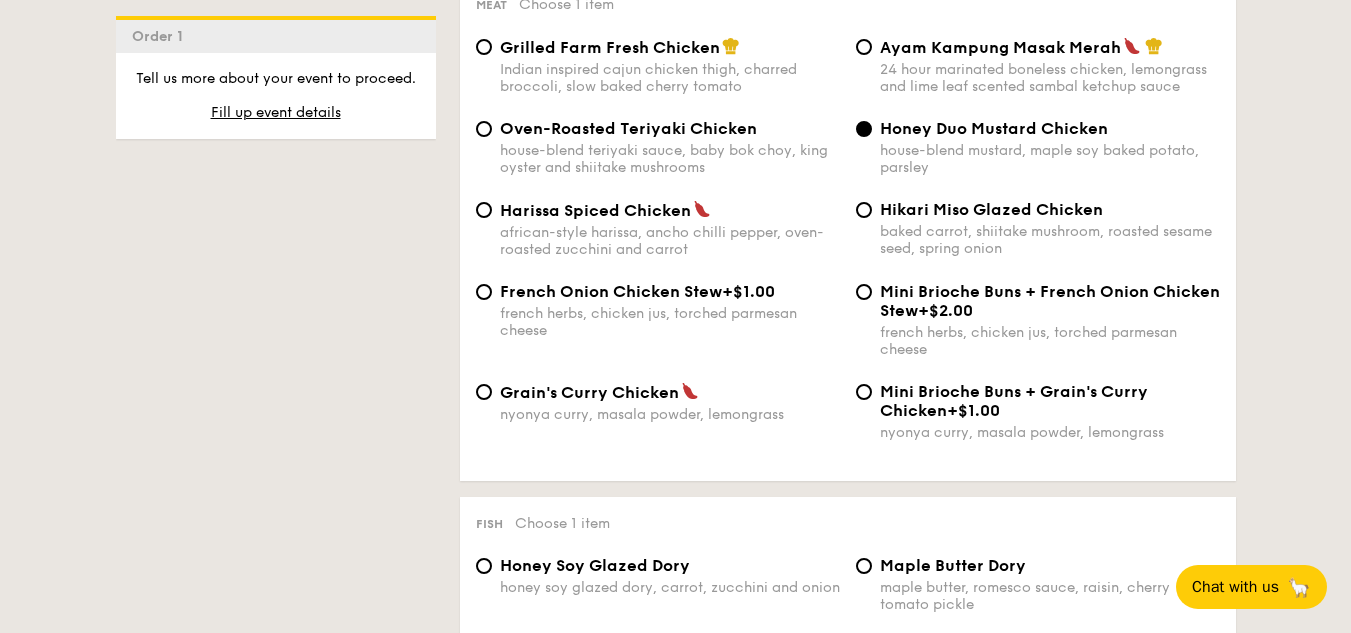 click on "house-blend teriyaki sauce, baby bok choy, king oyster and shiitake mushrooms" at bounding box center (670, 159) 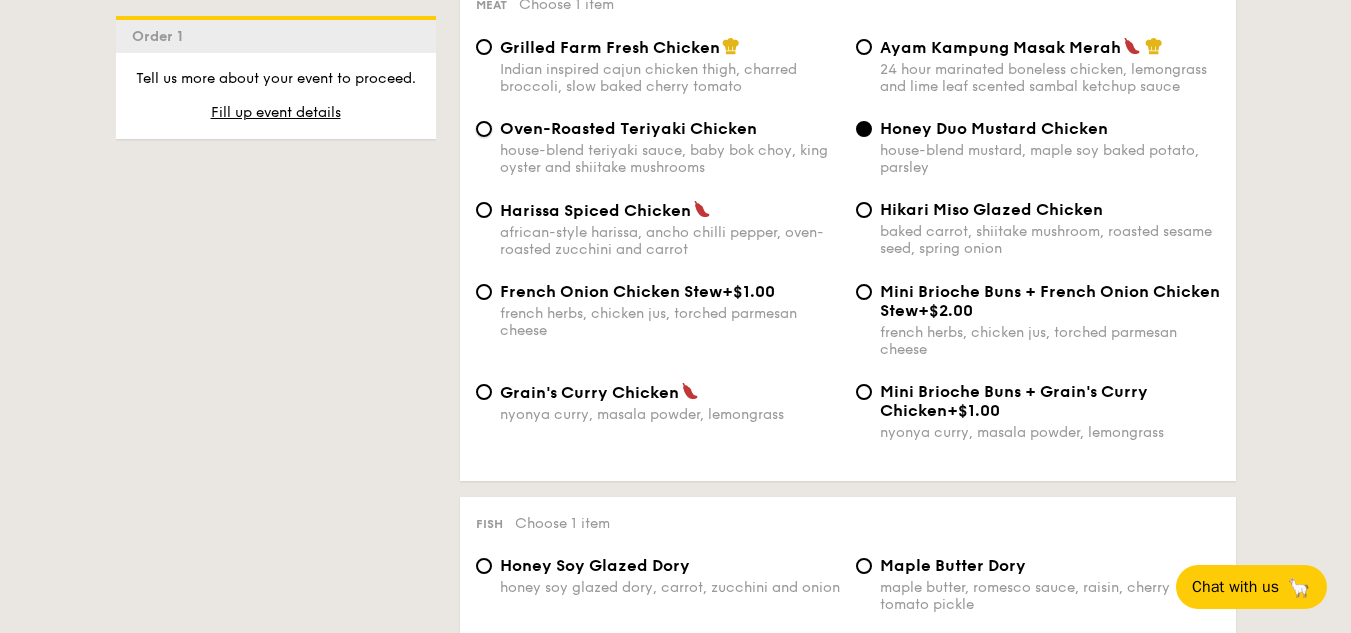 click on "Oven-Roasted Teriyaki Chicken house-blend teriyaki sauce, baby bok choy, king oyster and shiitake mushrooms" at bounding box center [484, 129] 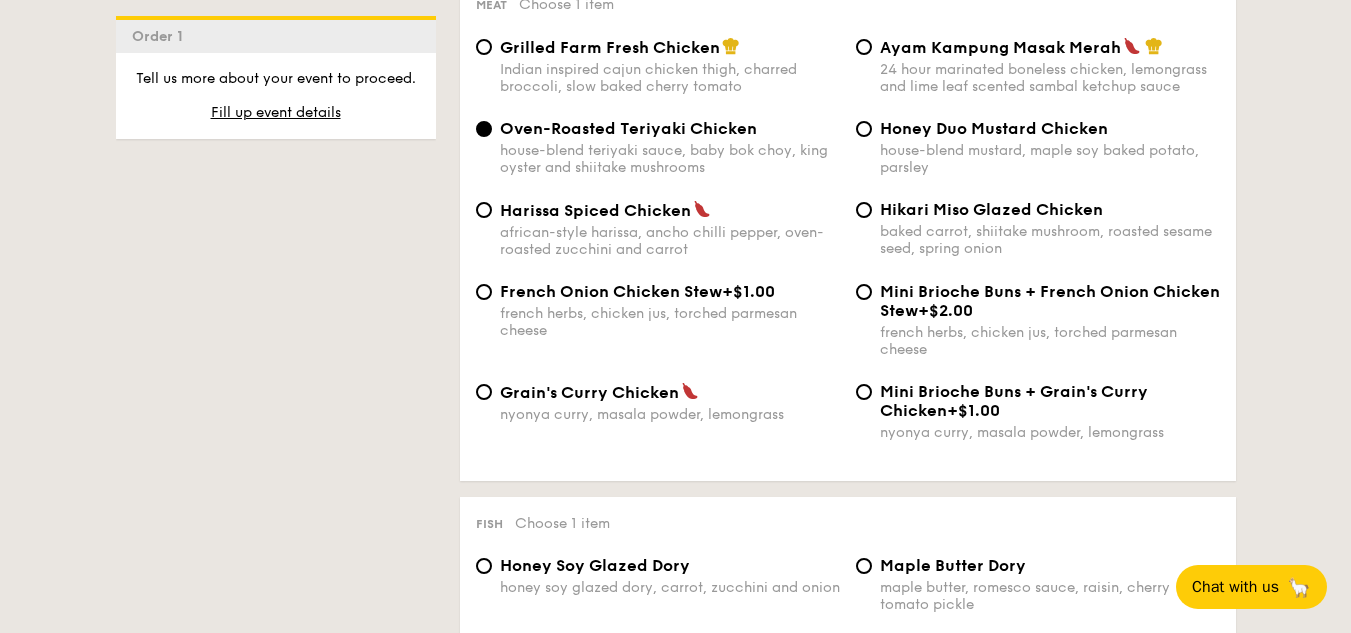 click on "Mini Brioche Buns + Grain's Curry Chicken" at bounding box center [1014, 401] 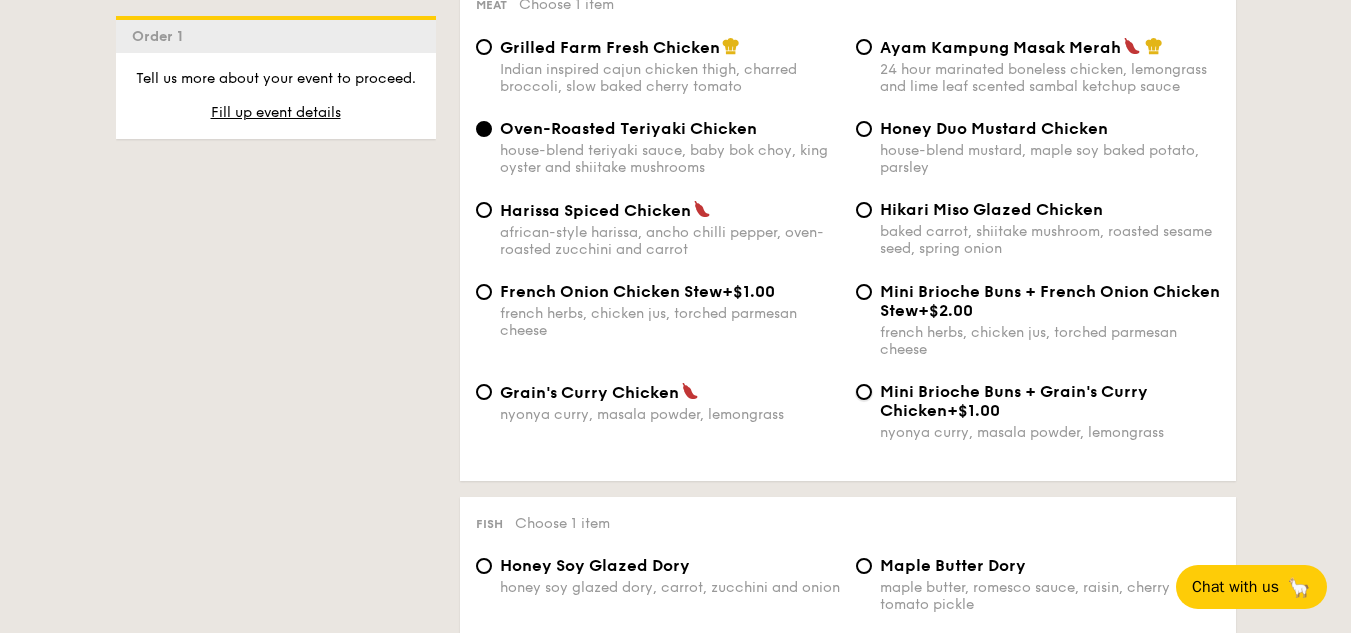 click on "Mini Brioche Buns + Grain's Curry Chicken
+$1.00
nyonya curry, masala powder, lemongrass" at bounding box center [864, 392] 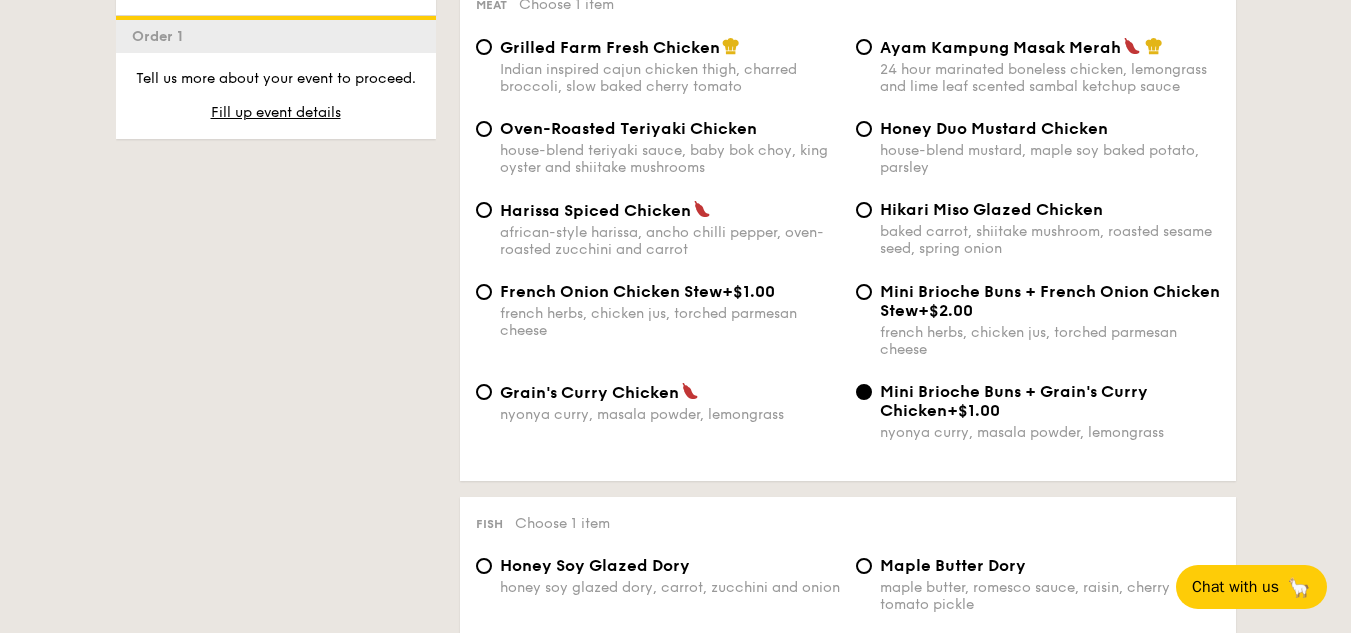 click on "house-blend teriyaki sauce, baby bok choy, king oyster and shiitake mushrooms" at bounding box center [670, 159] 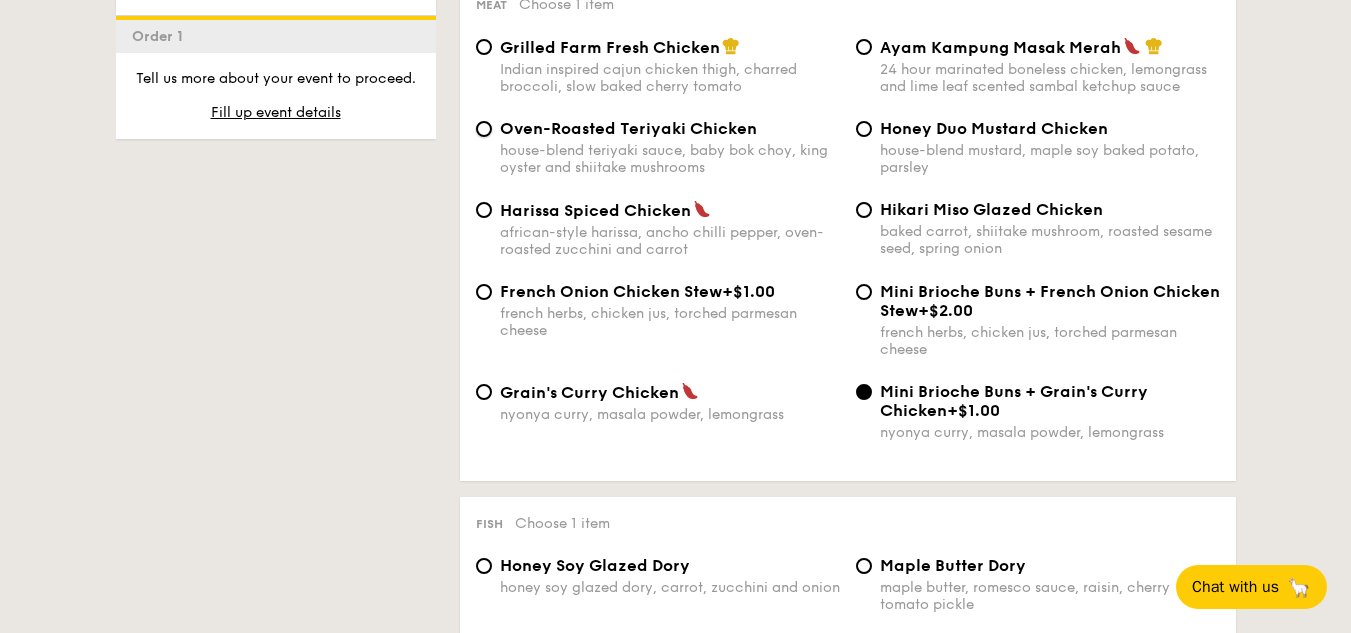 click on "Oven-Roasted Teriyaki Chicken house-blend teriyaki sauce, baby bok choy, king oyster and shiitake mushrooms" at bounding box center (484, 129) 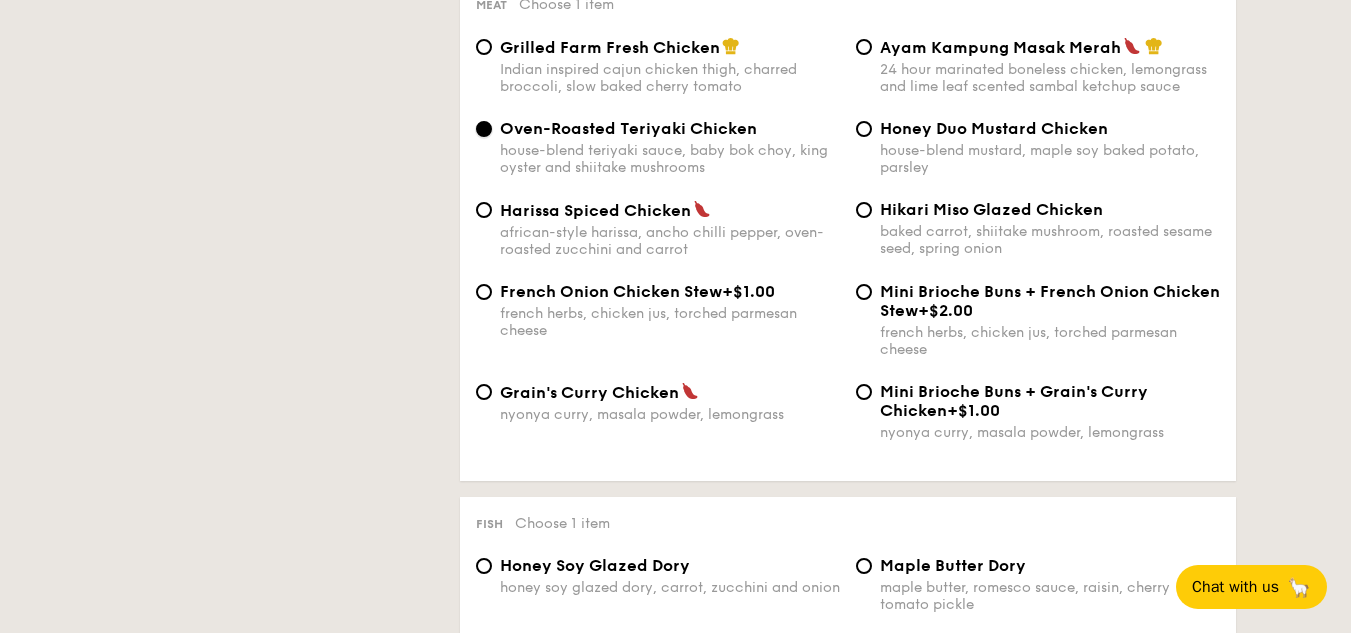 scroll, scrollTop: 1431, scrollLeft: 0, axis: vertical 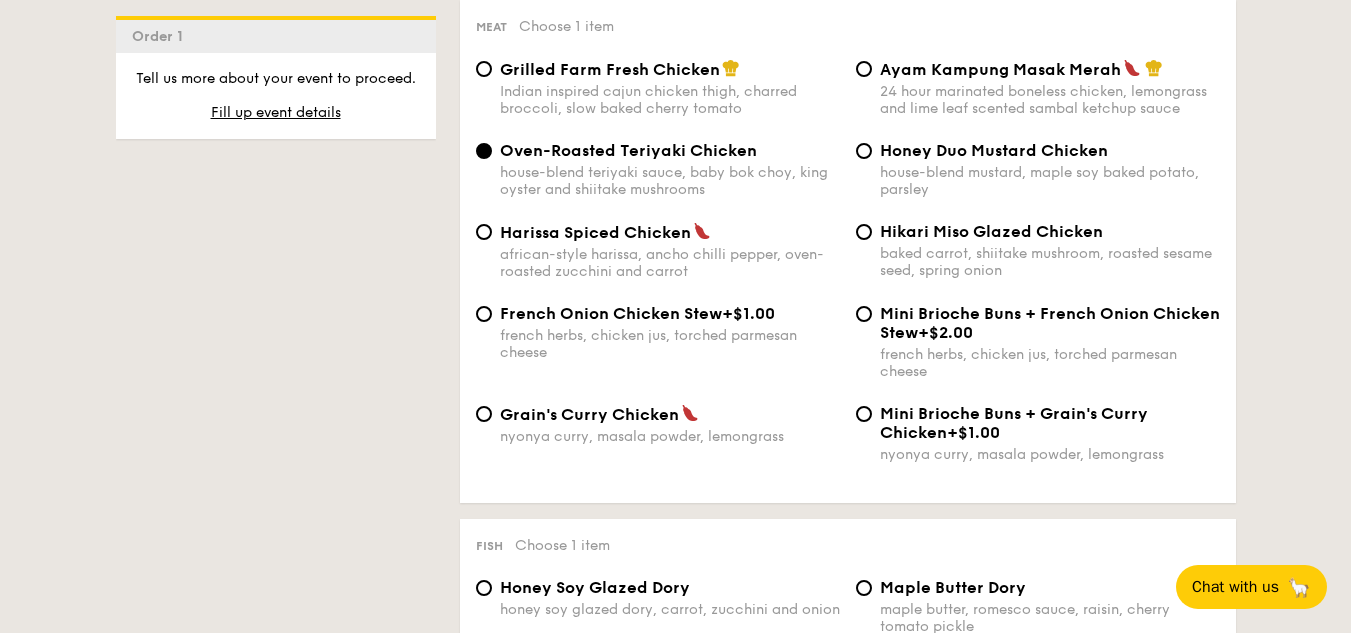 drag, startPoint x: 1317, startPoint y: 150, endPoint x: 1323, endPoint y: 185, distance: 35.510563 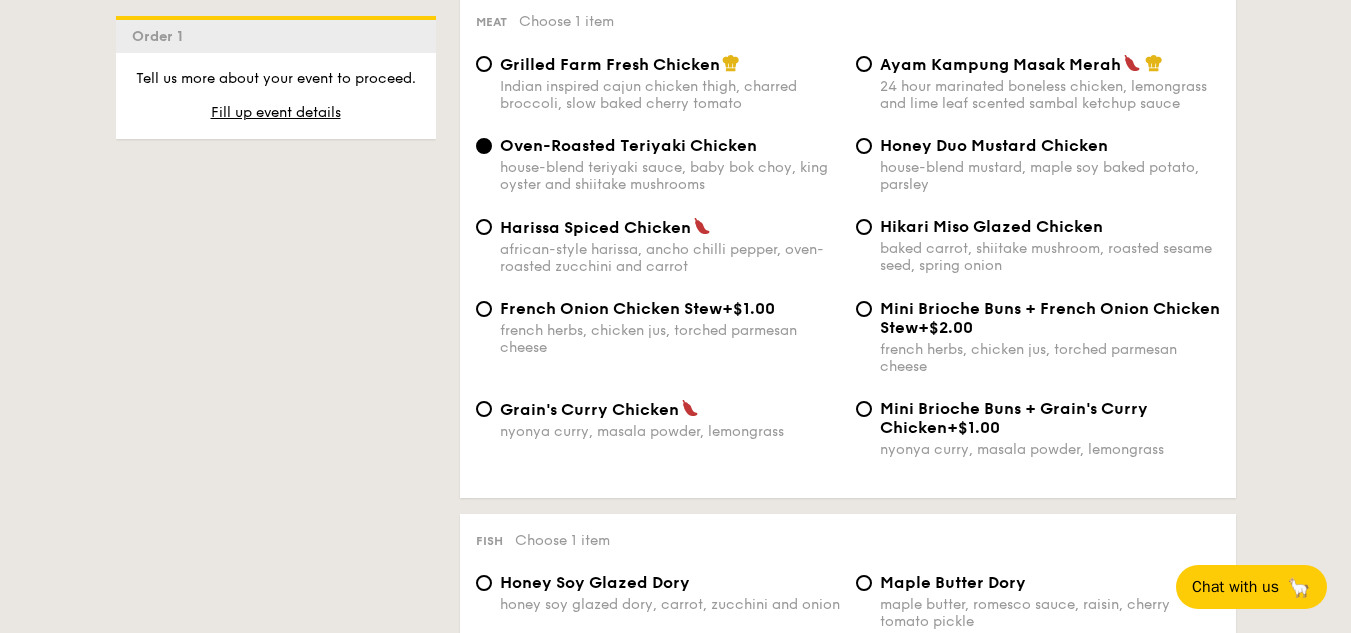 drag, startPoint x: 830, startPoint y: 263, endPoint x: 264, endPoint y: 286, distance: 566.4671 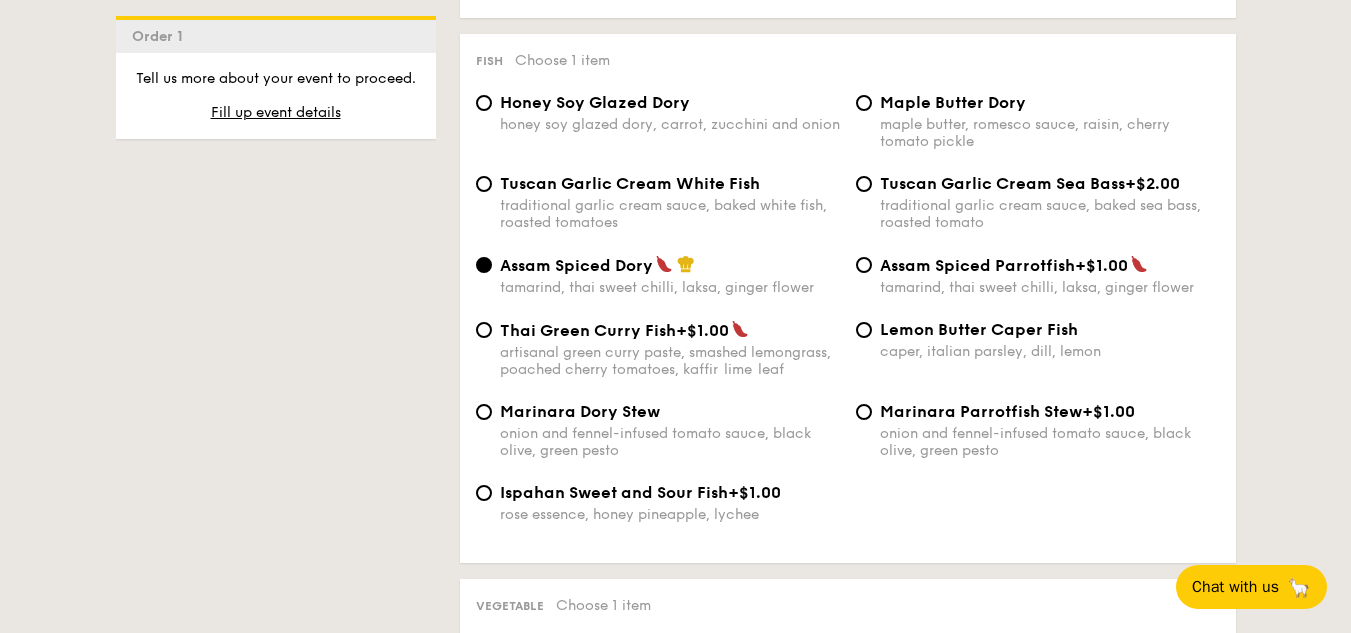 drag, startPoint x: 414, startPoint y: 281, endPoint x: 422, endPoint y: 350, distance: 69.46222 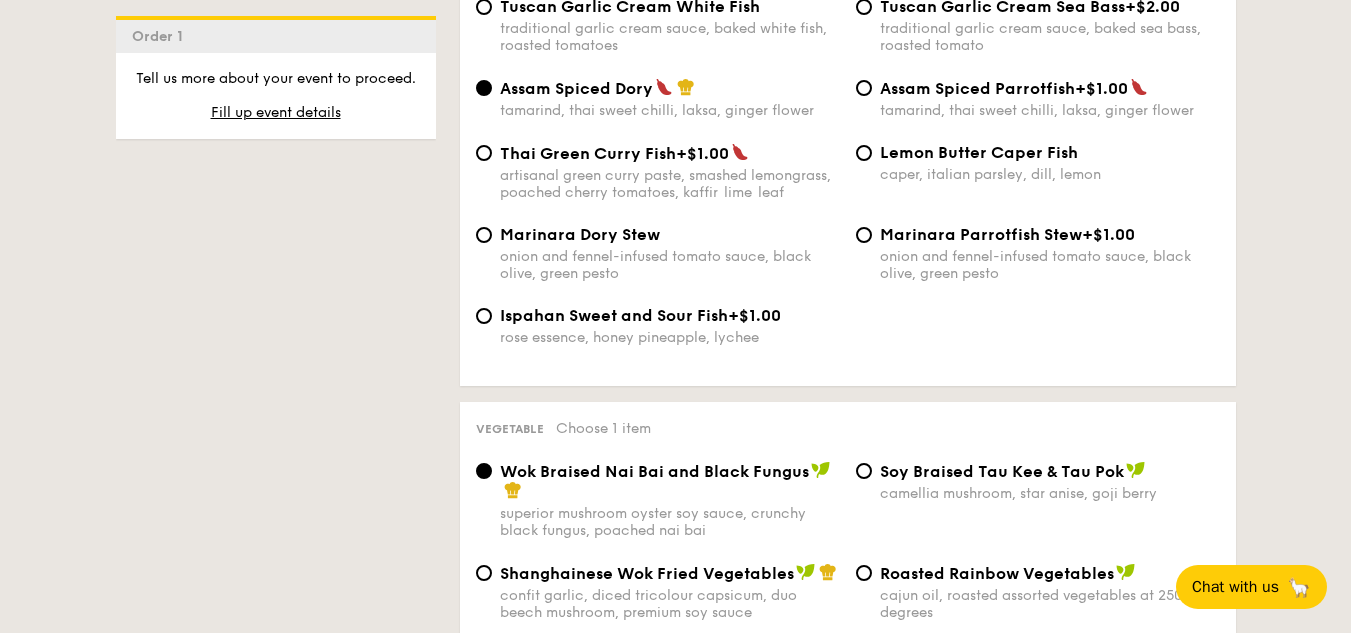 drag, startPoint x: 391, startPoint y: 312, endPoint x: 403, endPoint y: 353, distance: 42.72002 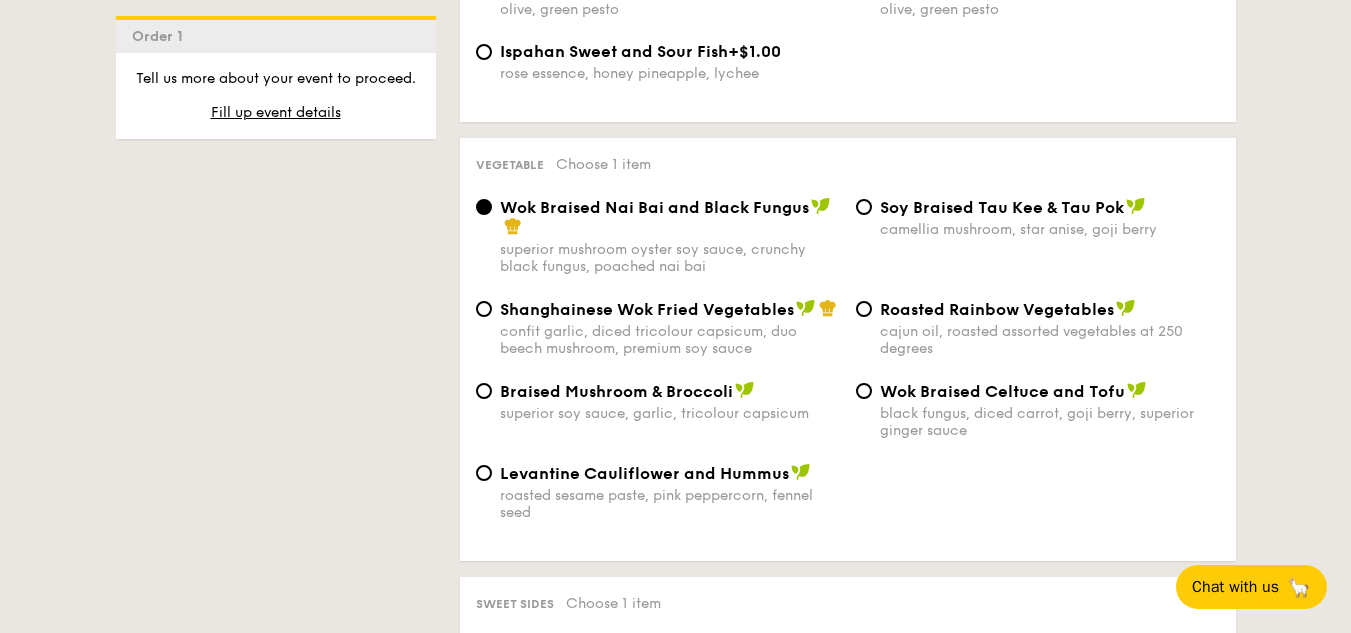 drag, startPoint x: 440, startPoint y: 349, endPoint x: 449, endPoint y: 390, distance: 41.976185 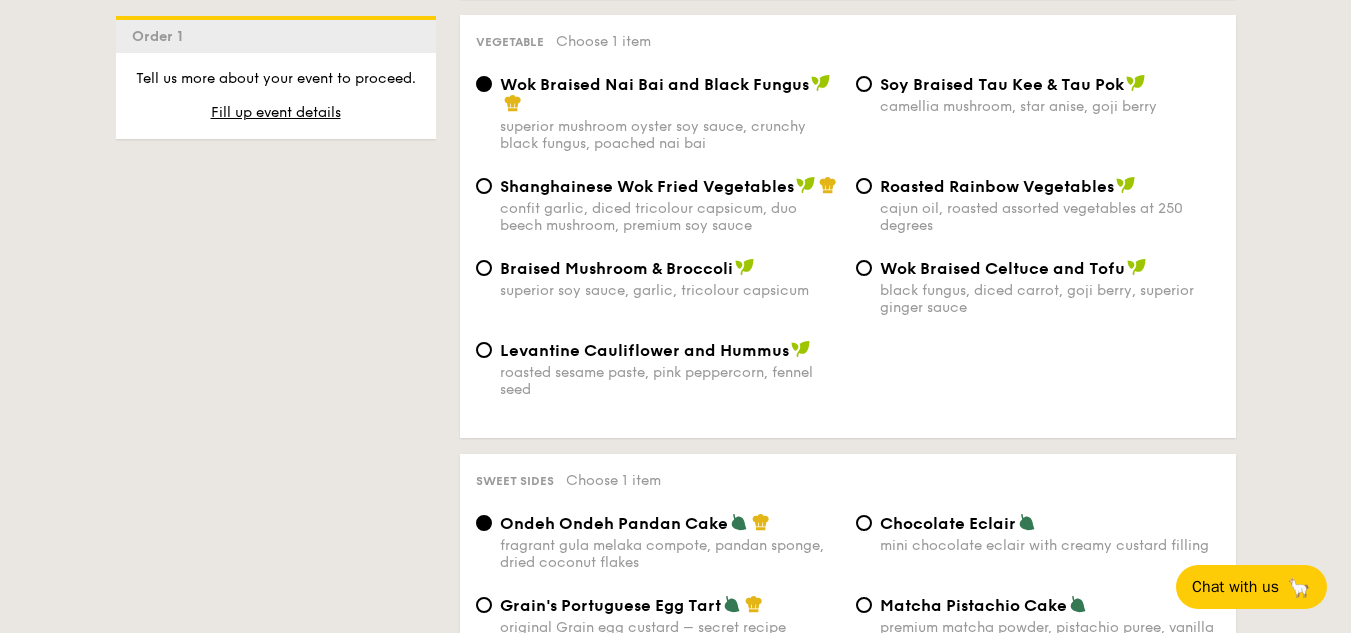 scroll, scrollTop: 2502, scrollLeft: 0, axis: vertical 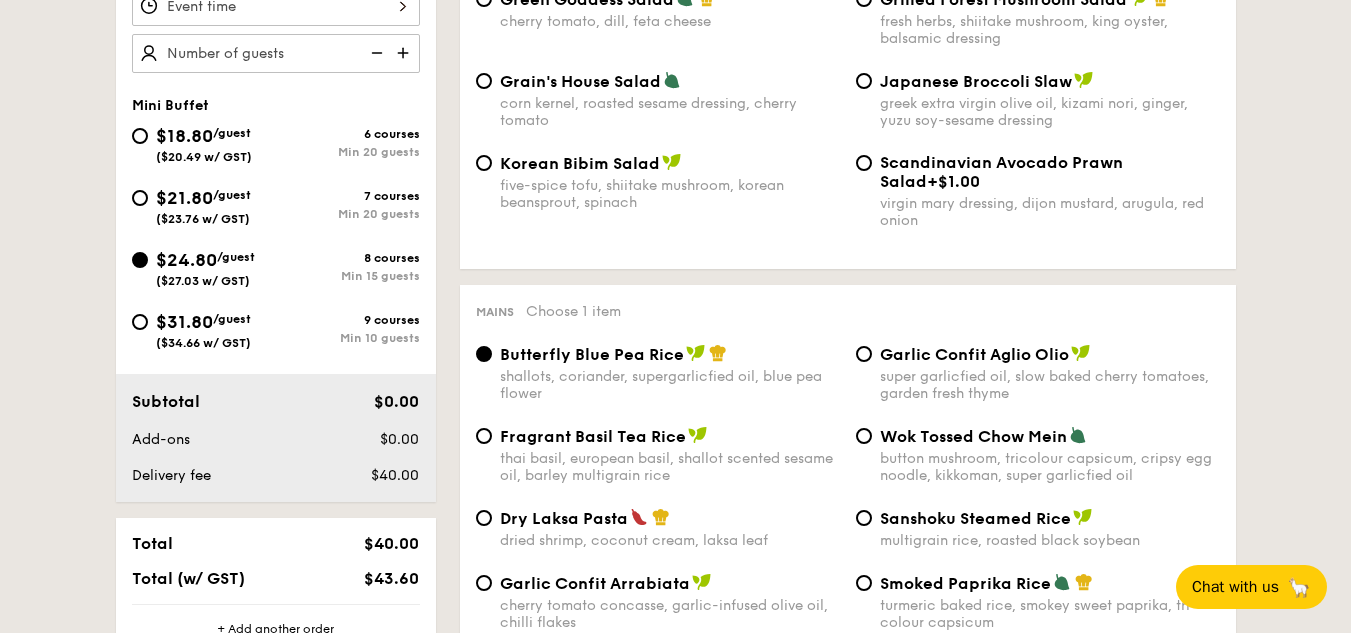 click on "$31.80" at bounding box center [184, 322] 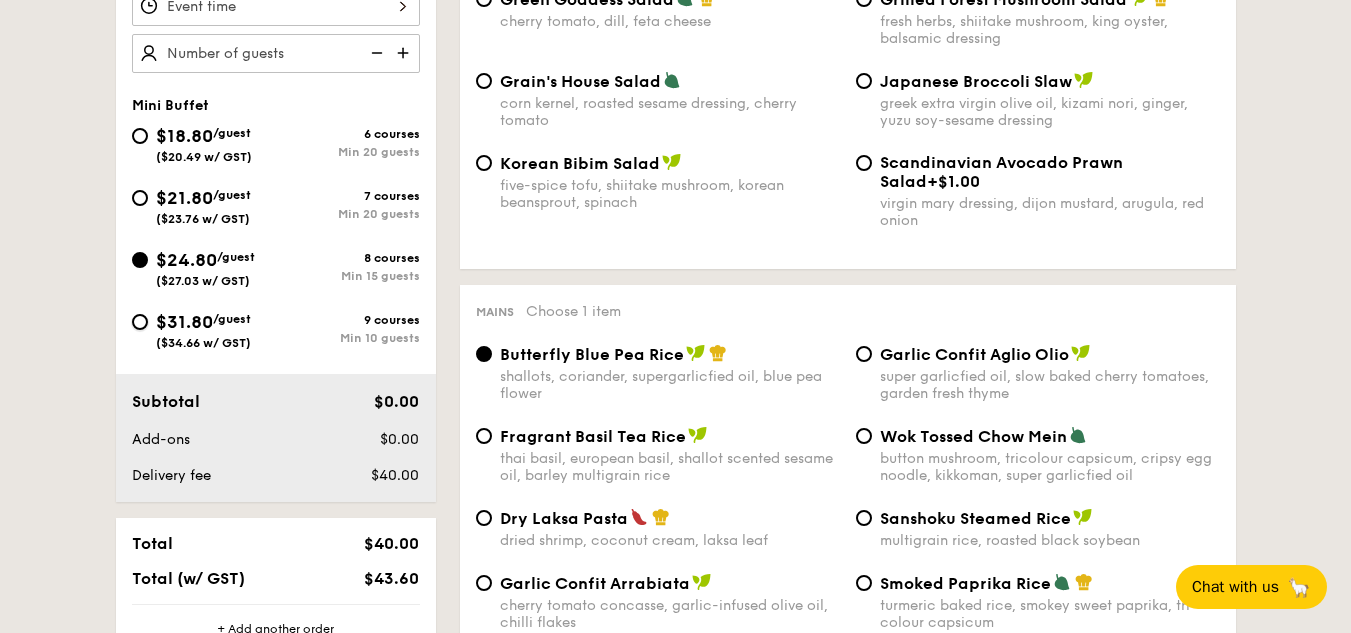 click on "$31.80
/guest
($34.66 w/ GST)
9 courses
Min 10 guests" at bounding box center [140, 322] 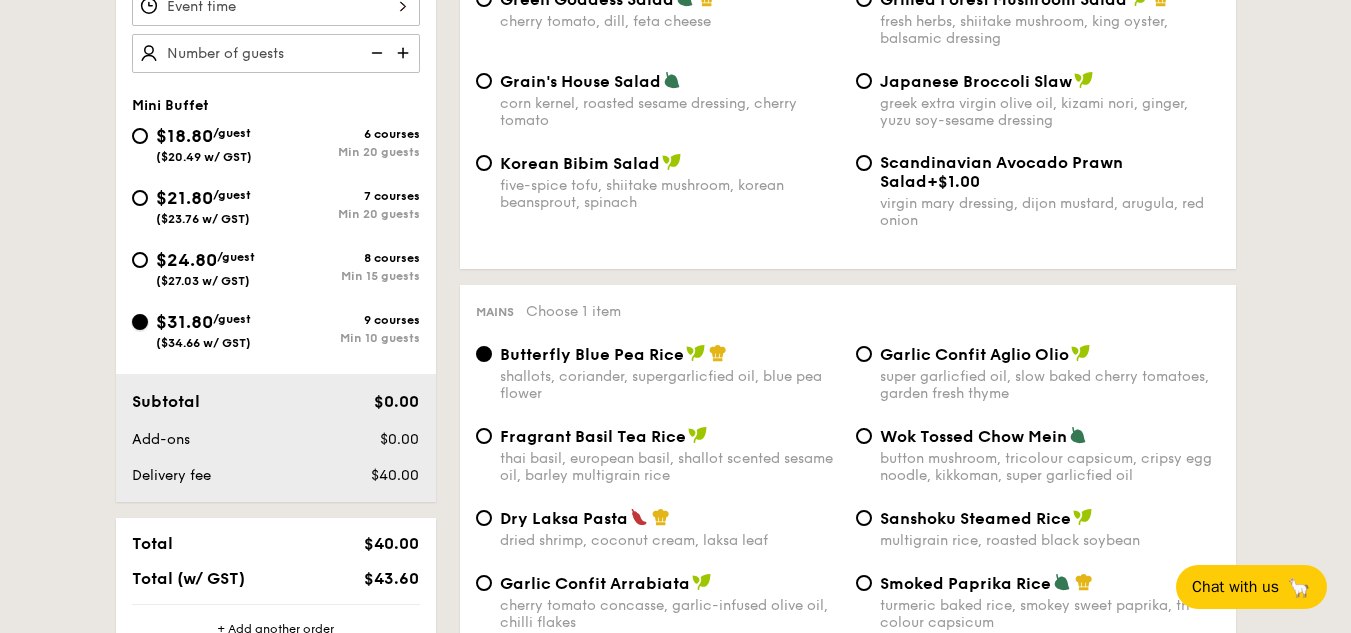 radio on "true" 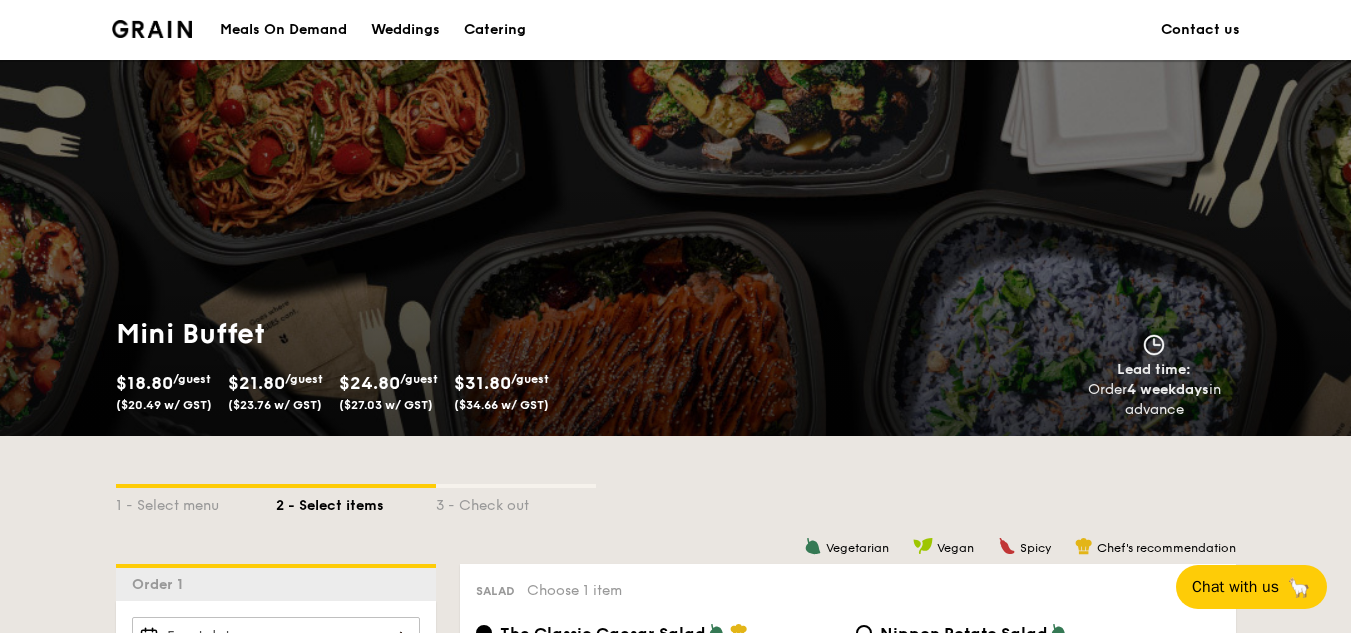 scroll, scrollTop: 554, scrollLeft: 0, axis: vertical 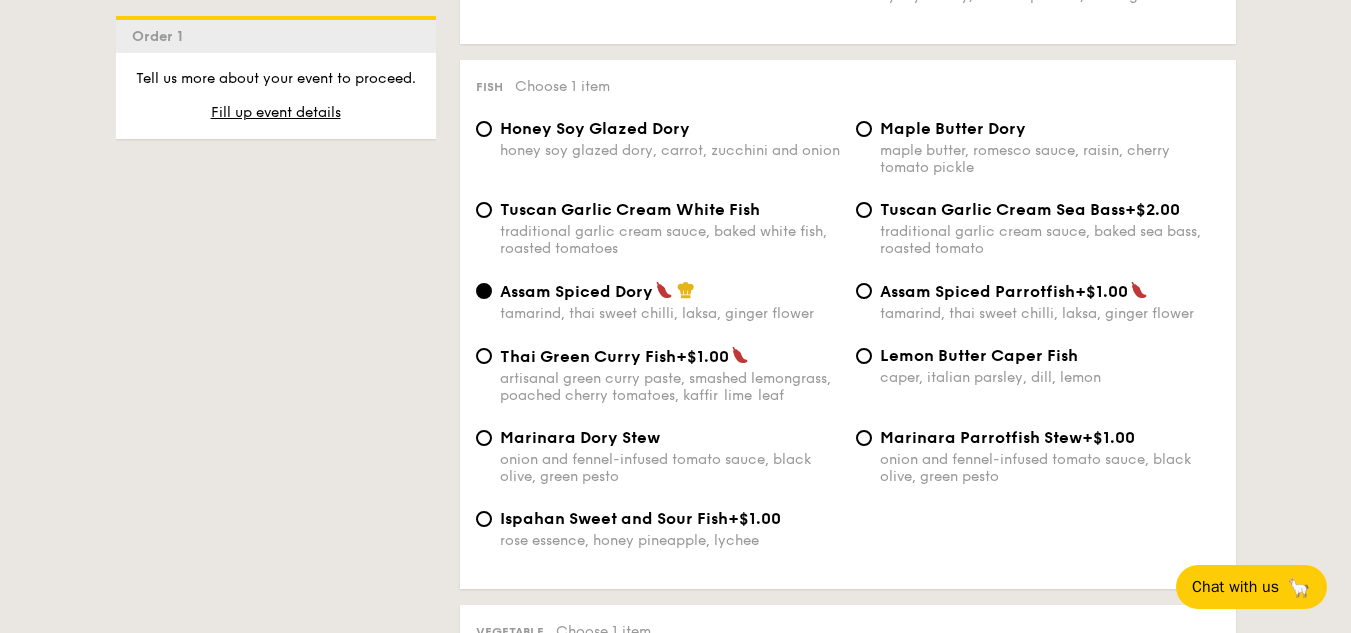 click on "1 - Select menu
2 - Select items
3 - Check out
Order 1
Pick up from [NUMBER] [STREET] #[NUMBER]-[NUMBER]
Deliver to my address
Mini Buffet
$18.80
/guest
($20.49 w/ GST)
6 courses
Min 20 guests
$21.80
/guest
($23.76 w/ GST)
7 courses
Min 20 guests
$24.80
/guest
($27.03 w/ GST)
8 courses
Min 15 guests
$31.80
/guest
($34.66 w/ GST)
9 courses
Min 10 guests
Subtotal
$0.00
Add-ons
$0.00
Delivery fee
$40.00
Total
$40.00
Total (w/ GST)
$43.60
+ Add another order
Vegetarian 0" at bounding box center (675, 1739) 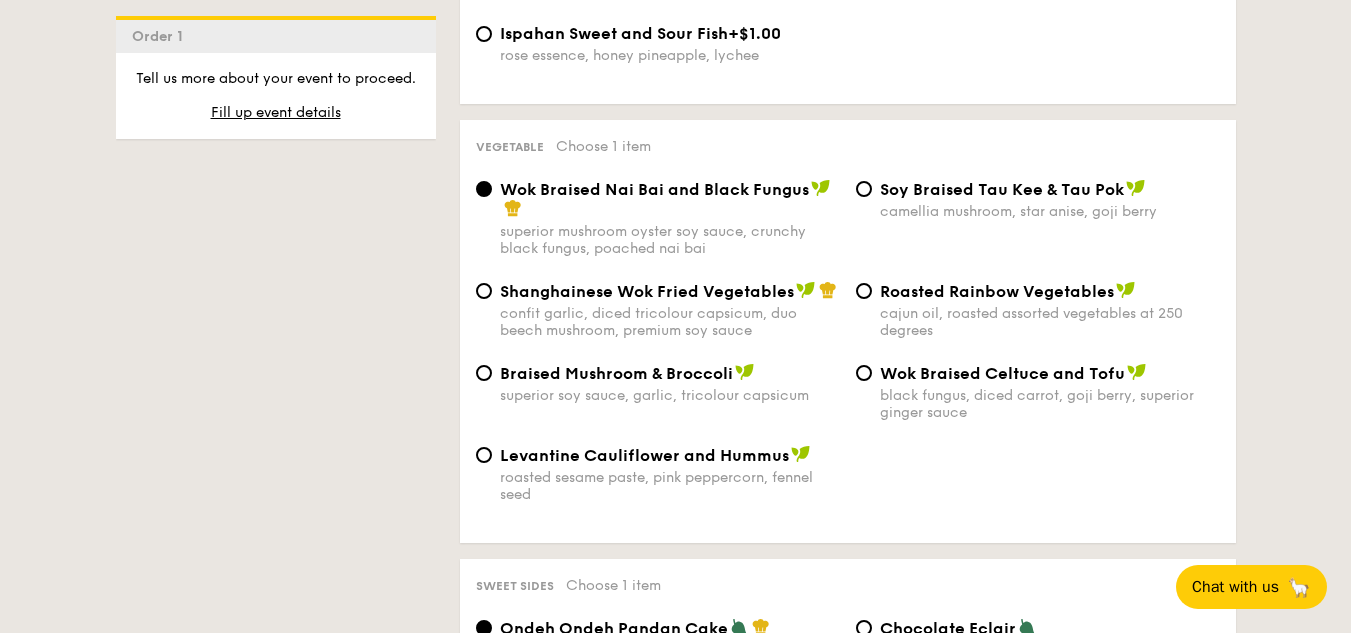 scroll, scrollTop: 2513, scrollLeft: 0, axis: vertical 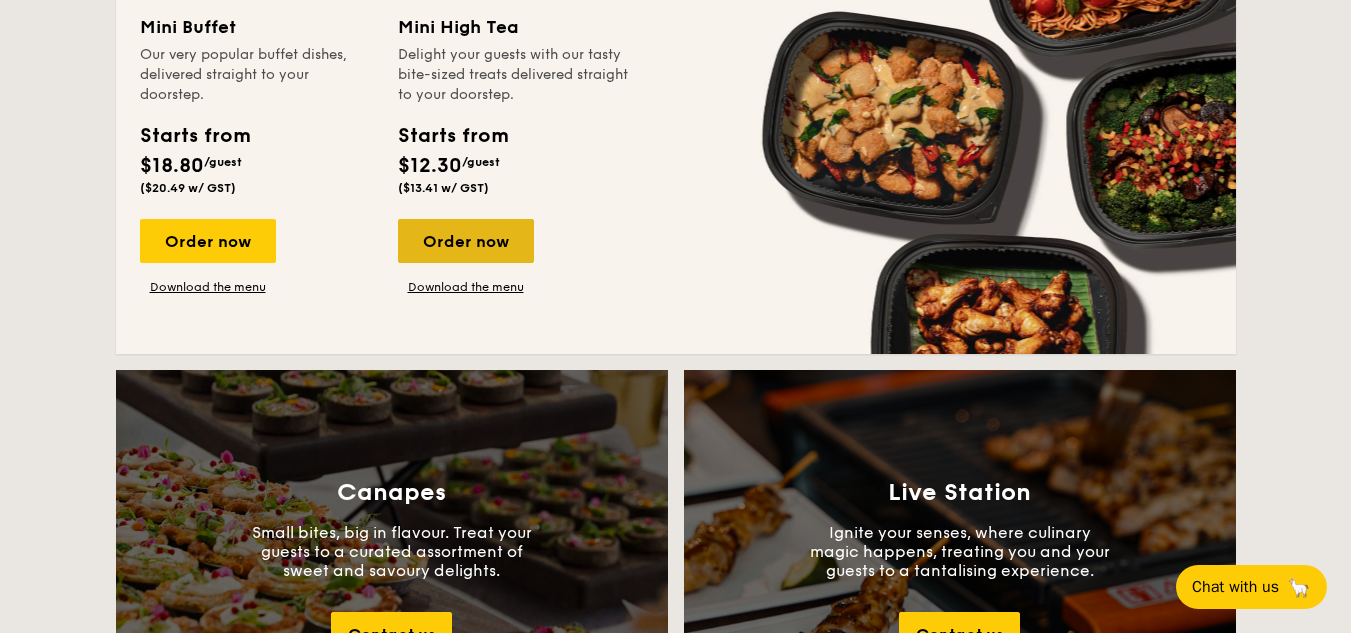 click on "Order now" at bounding box center [466, 241] 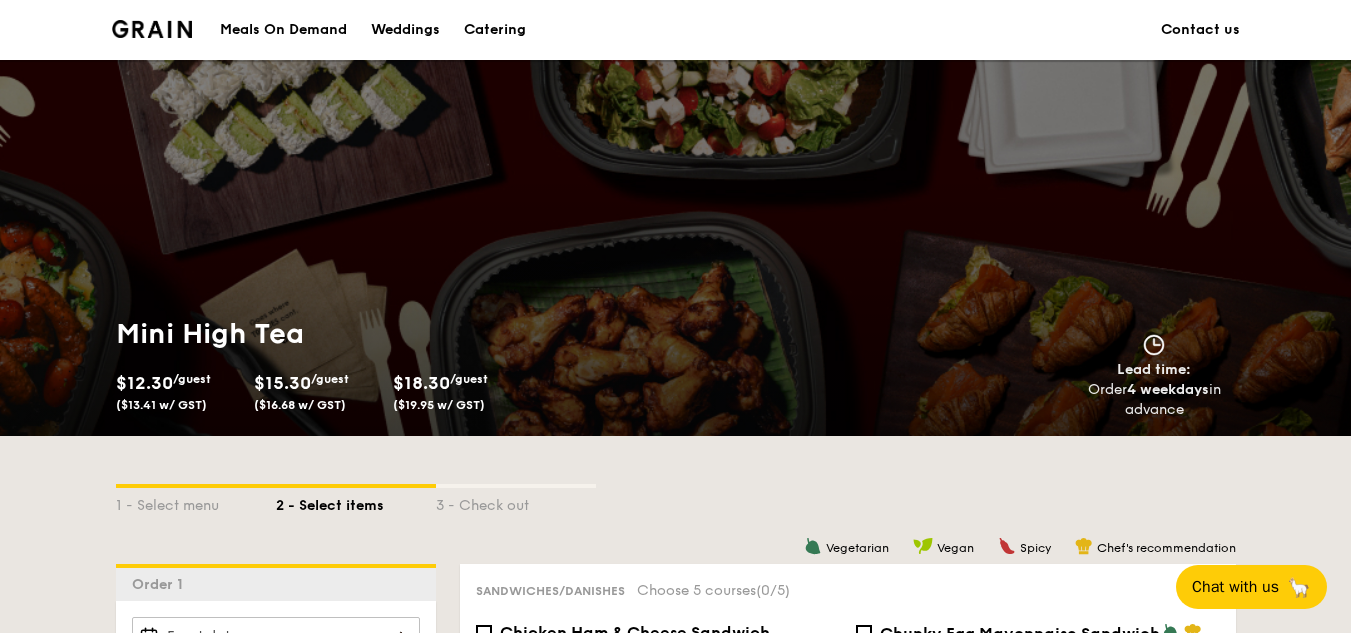 scroll, scrollTop: 554, scrollLeft: 0, axis: vertical 